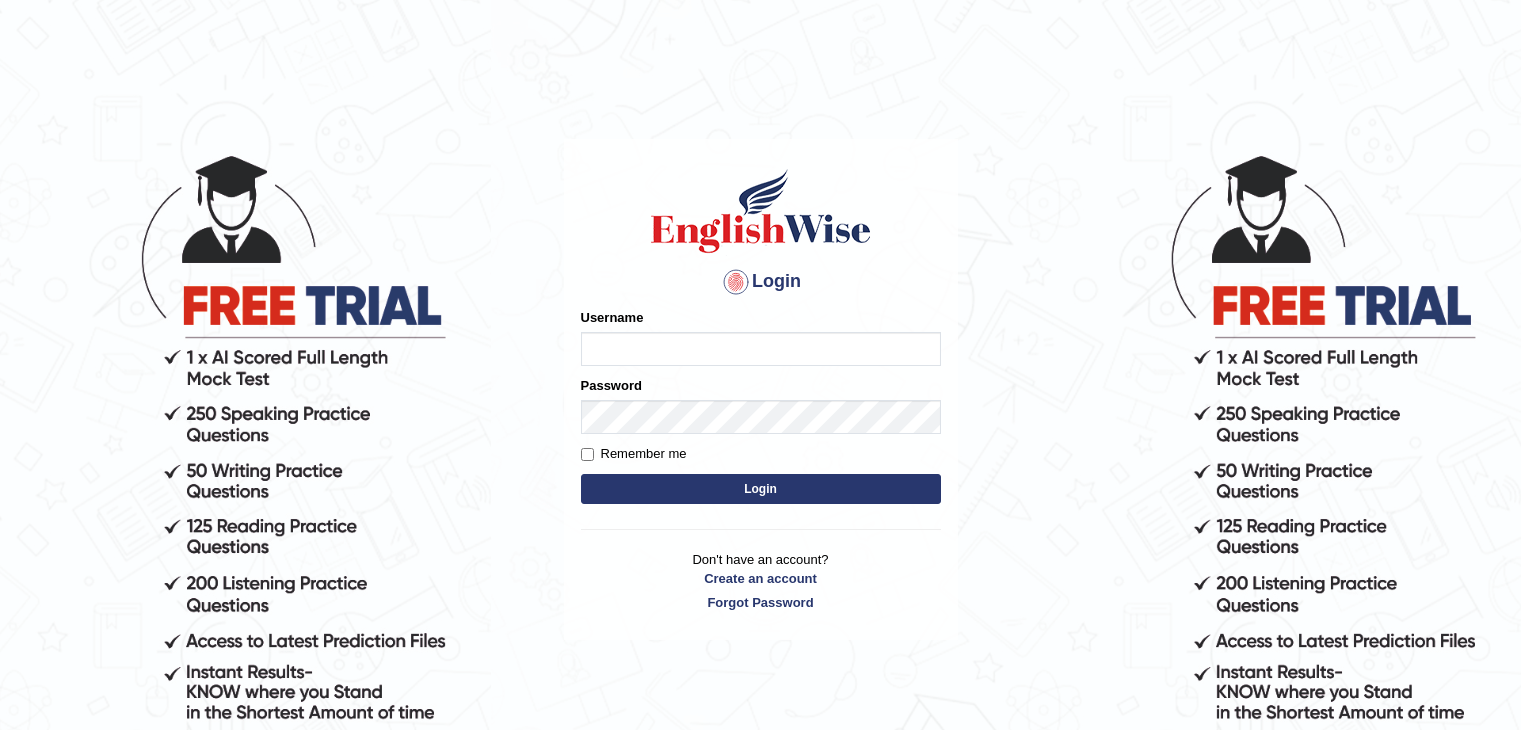 type on "[USERNAME]" 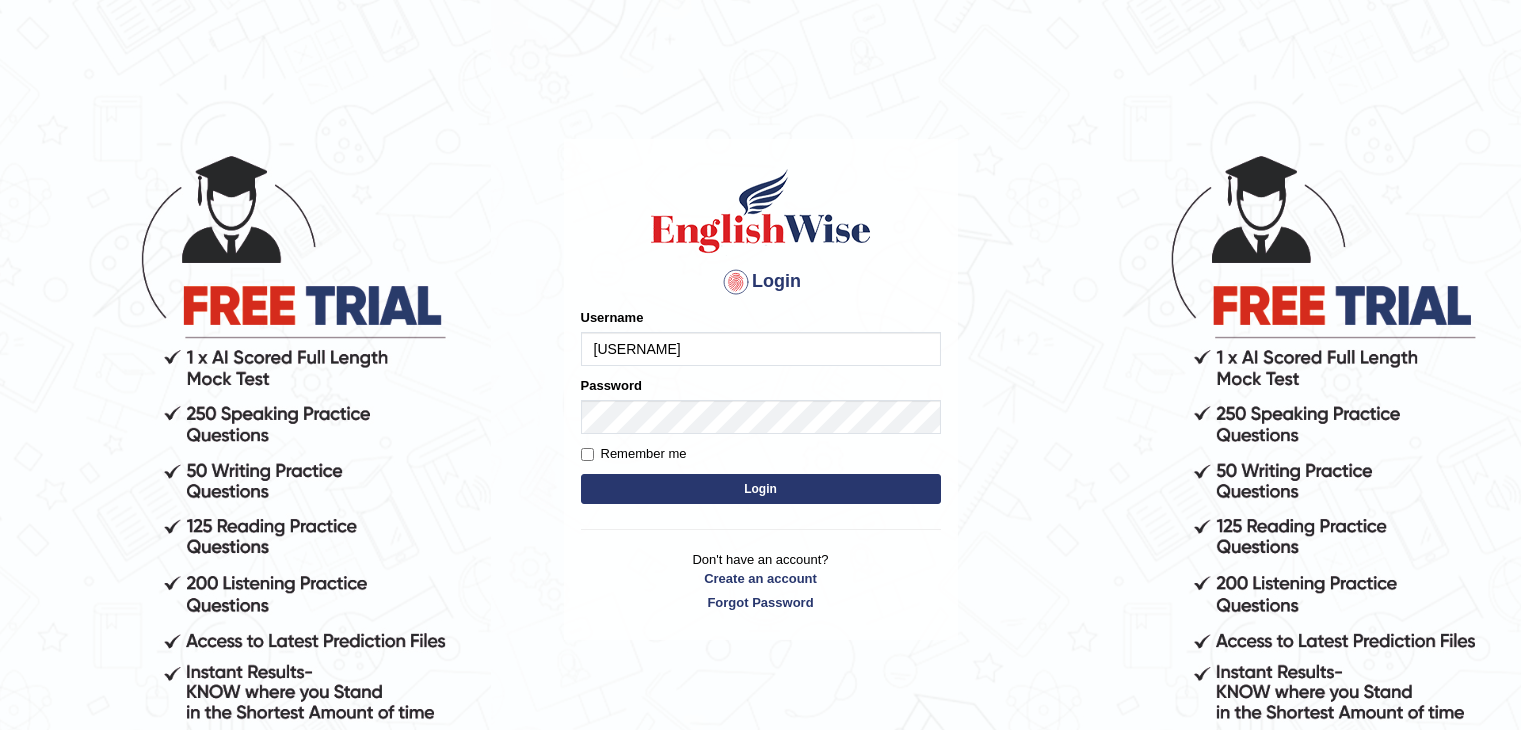 scroll, scrollTop: 0, scrollLeft: 0, axis: both 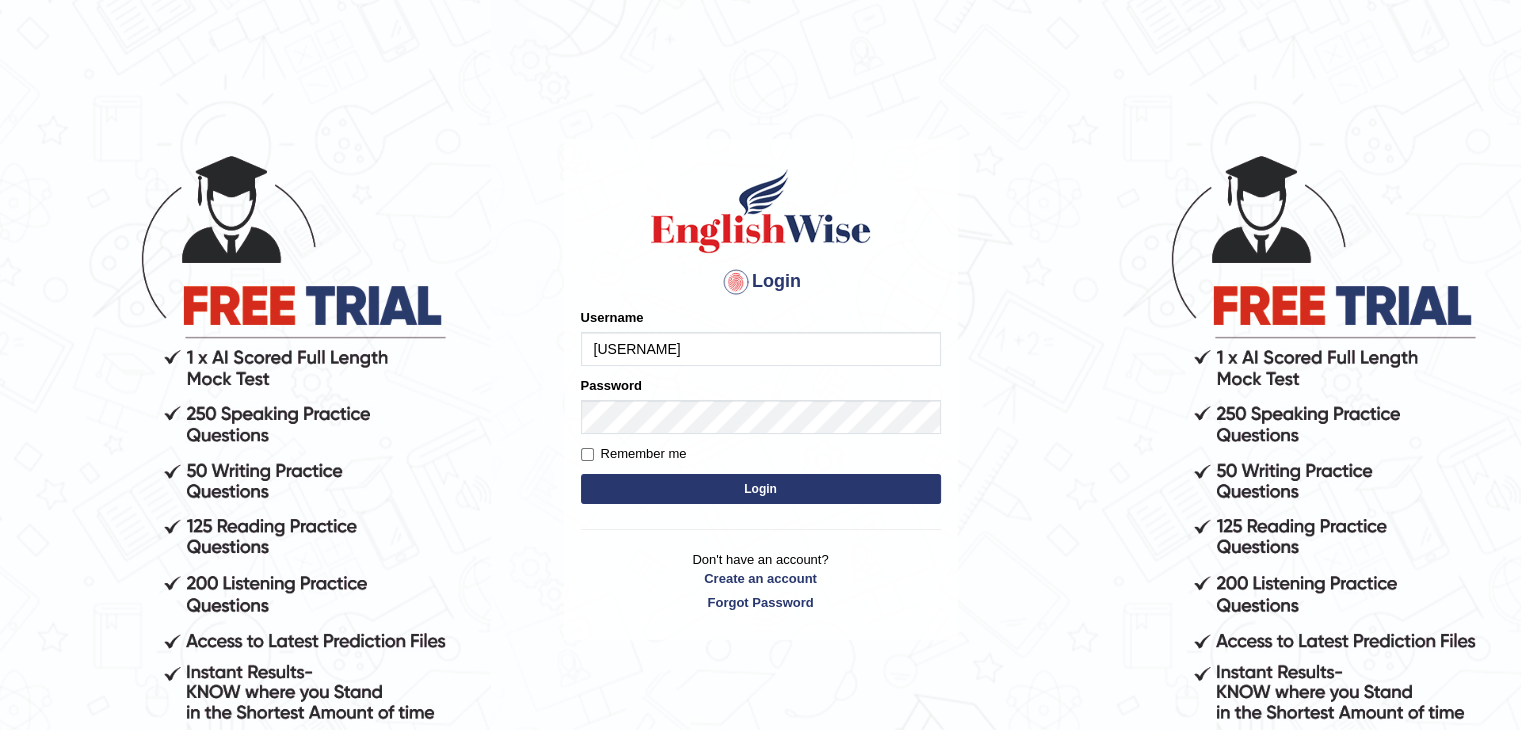 click on "Login" at bounding box center (761, 489) 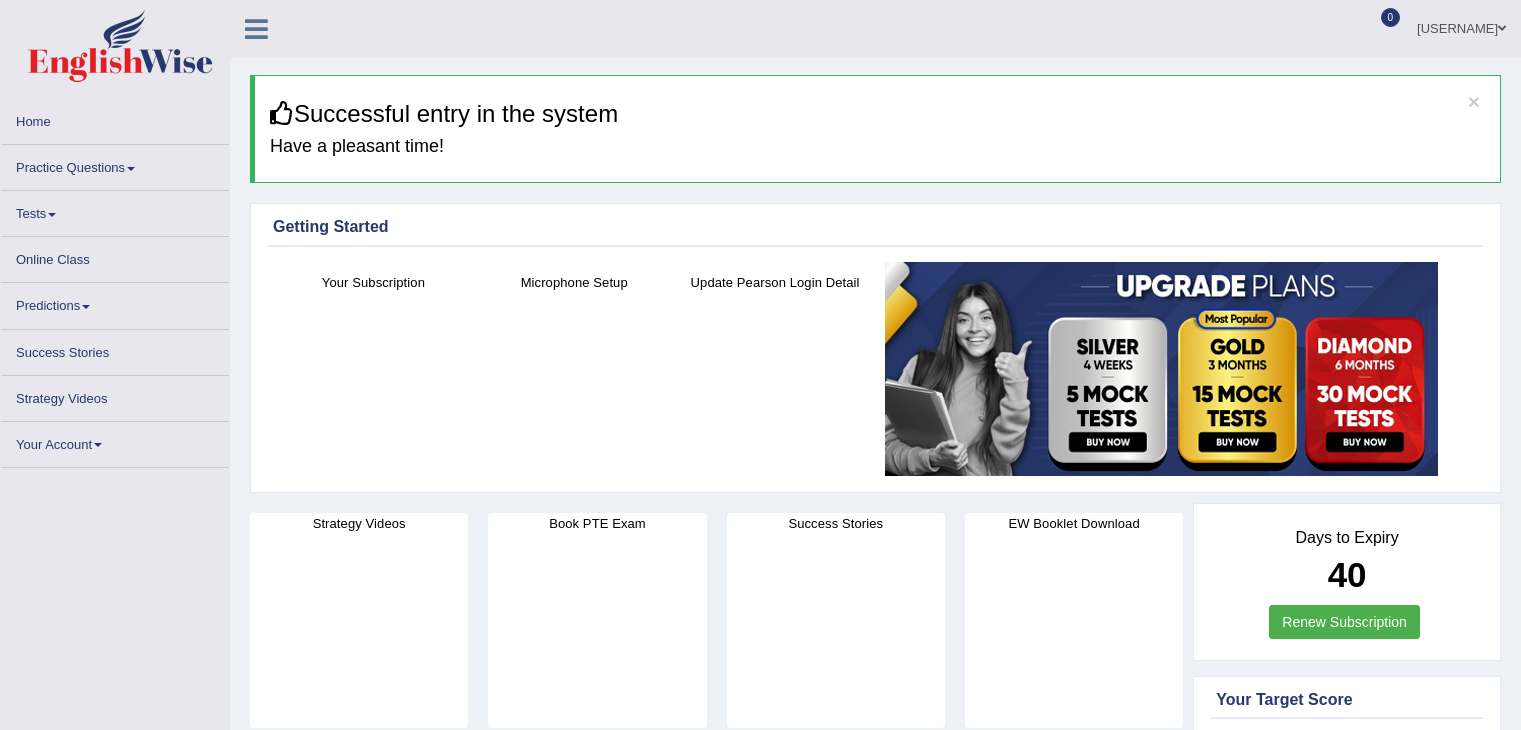 scroll, scrollTop: 0, scrollLeft: 0, axis: both 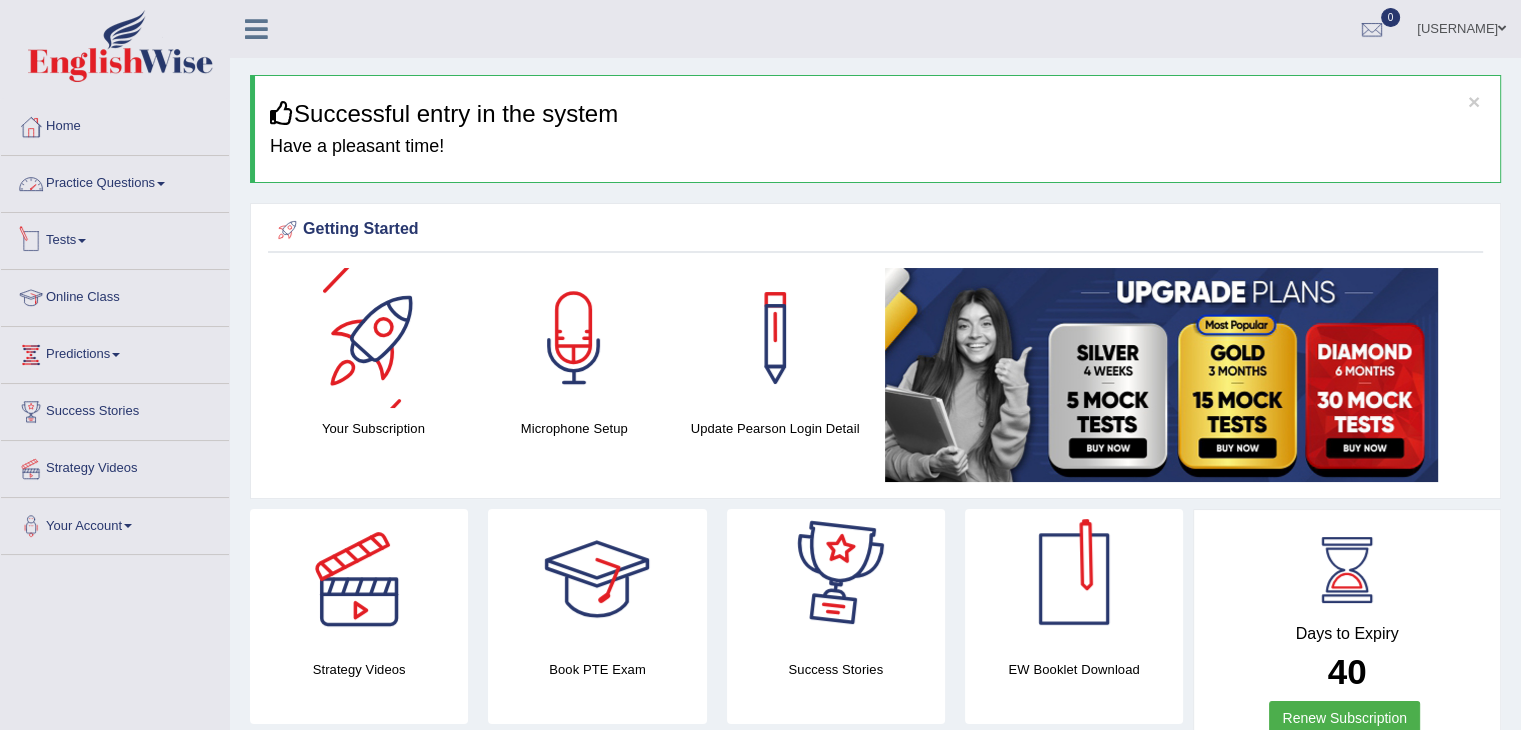 click on "Practice Questions" at bounding box center [115, 181] 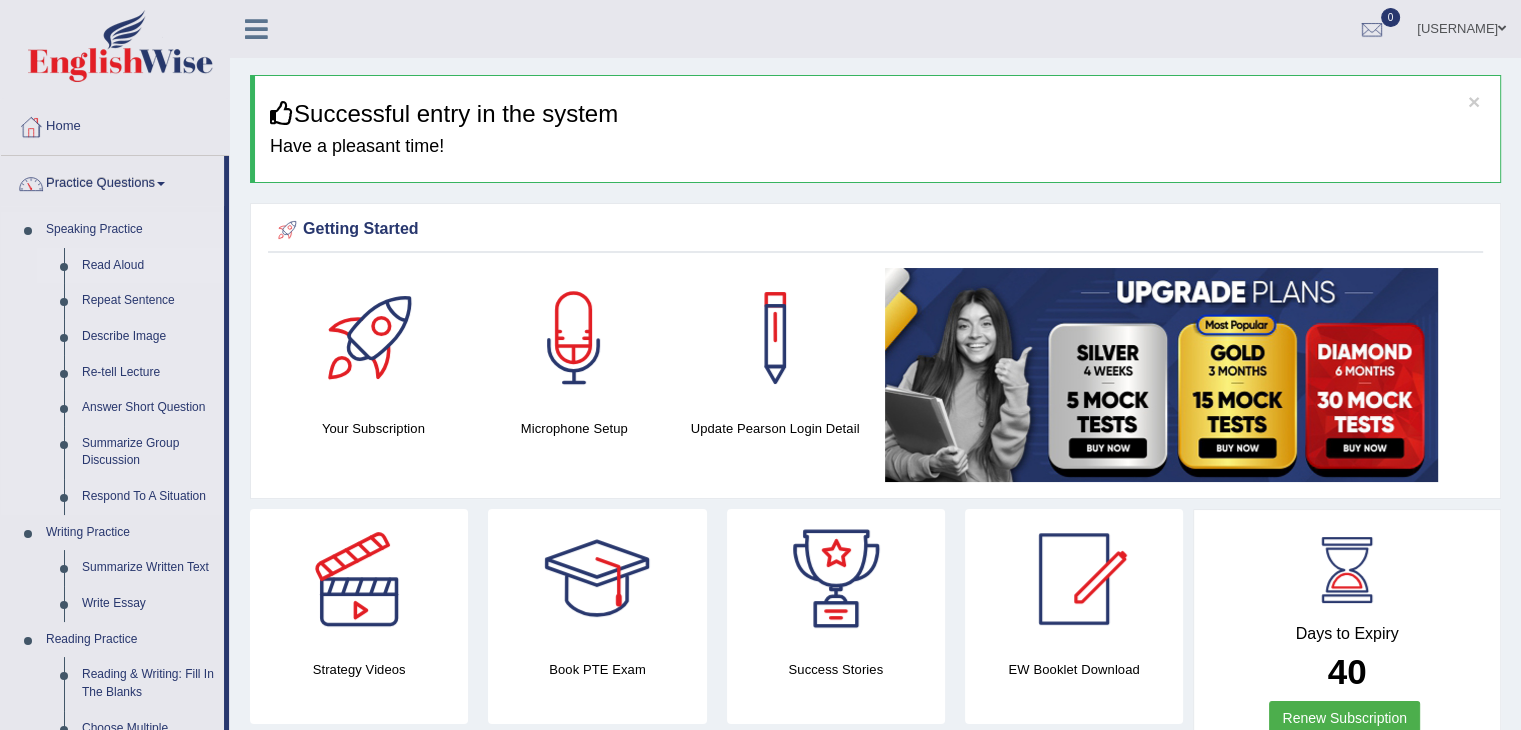 click on "Read Aloud" at bounding box center [148, 266] 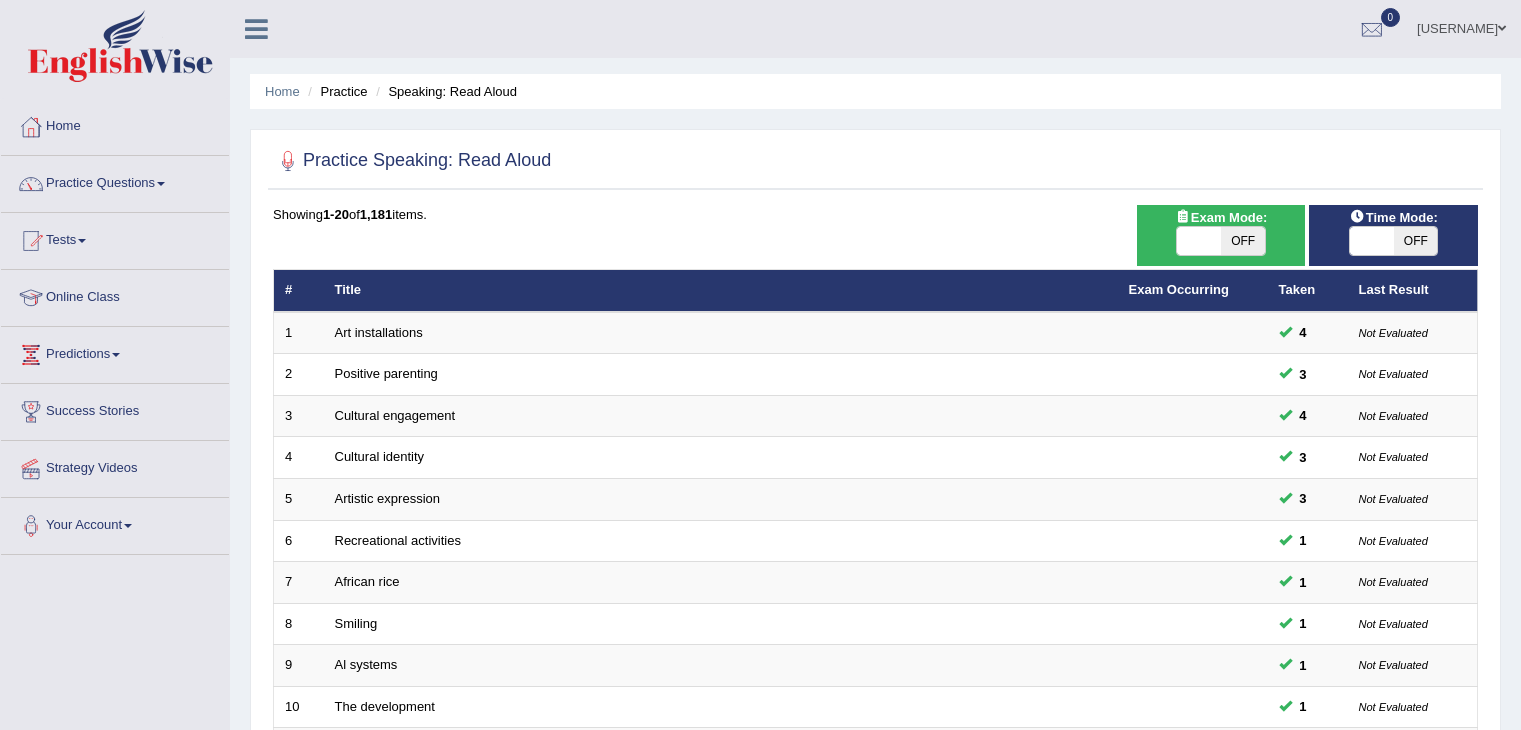scroll, scrollTop: 0, scrollLeft: 0, axis: both 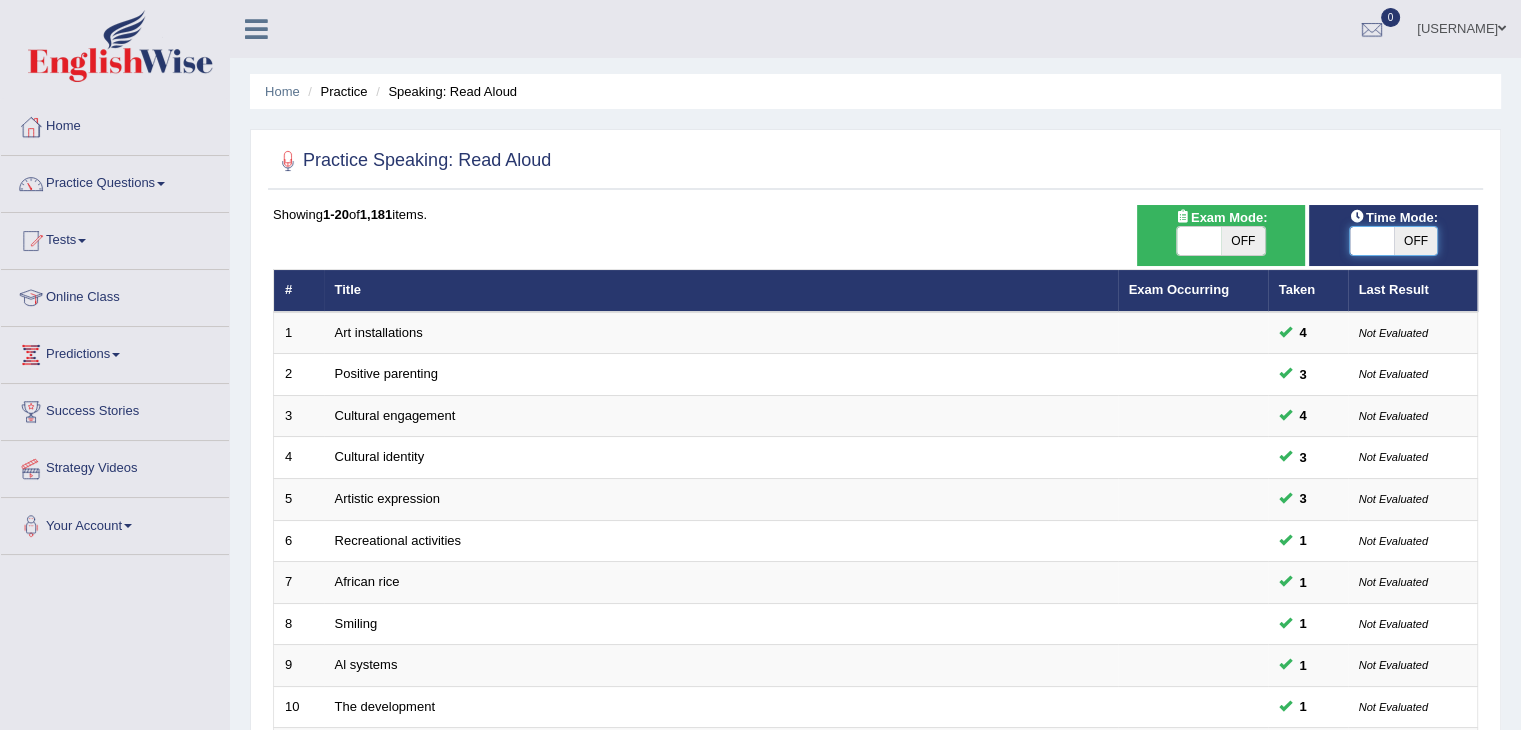 click at bounding box center (1372, 241) 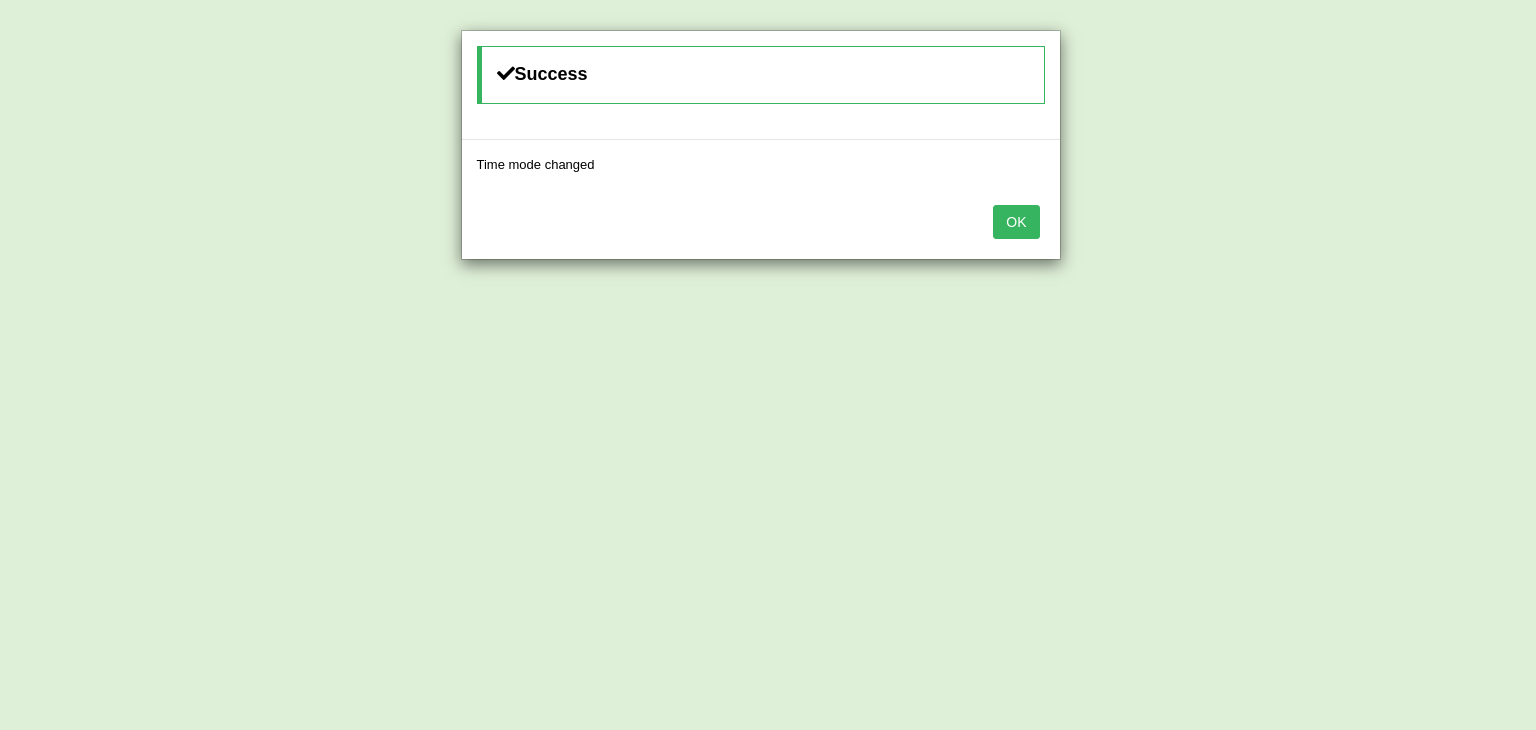 click on "OK" at bounding box center (1016, 222) 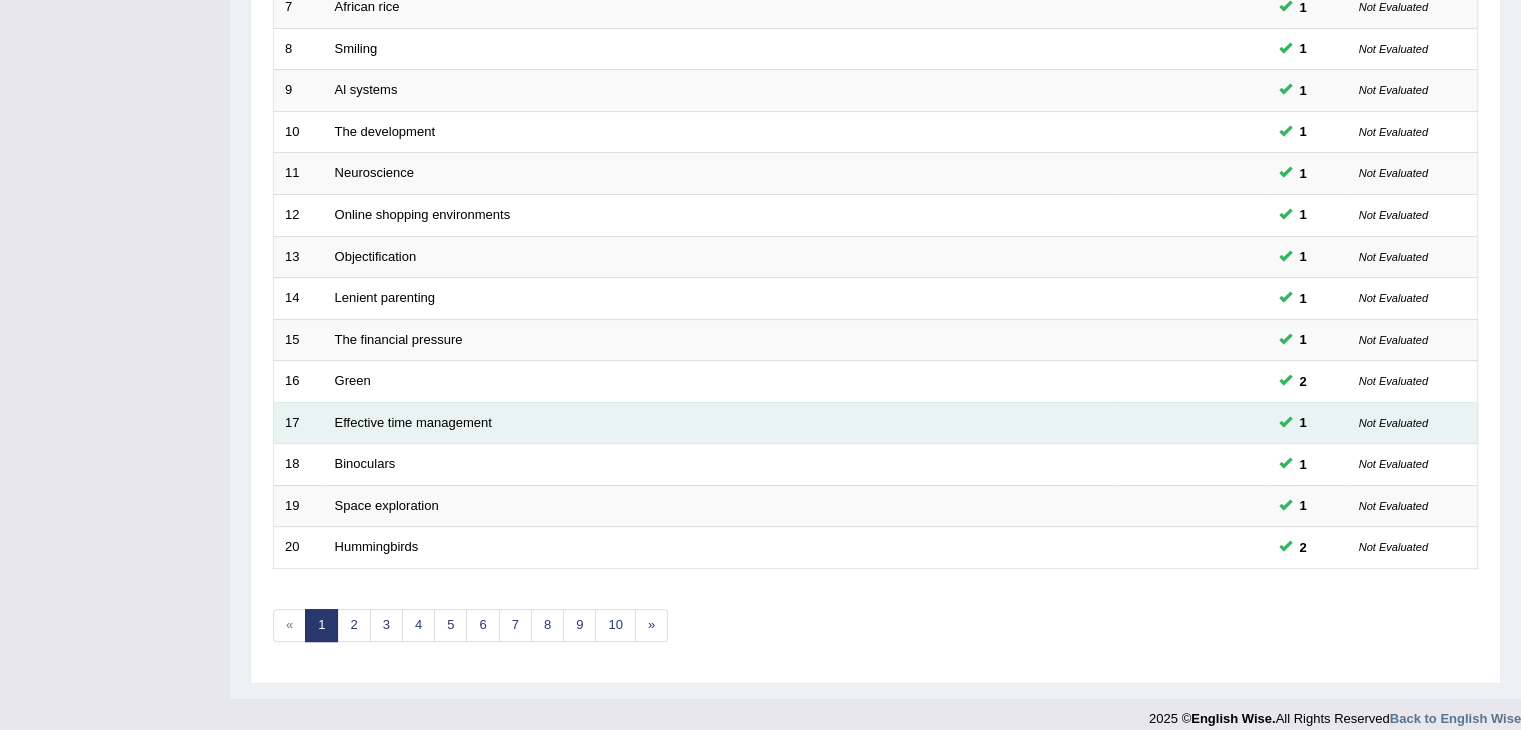 scroll, scrollTop: 588, scrollLeft: 0, axis: vertical 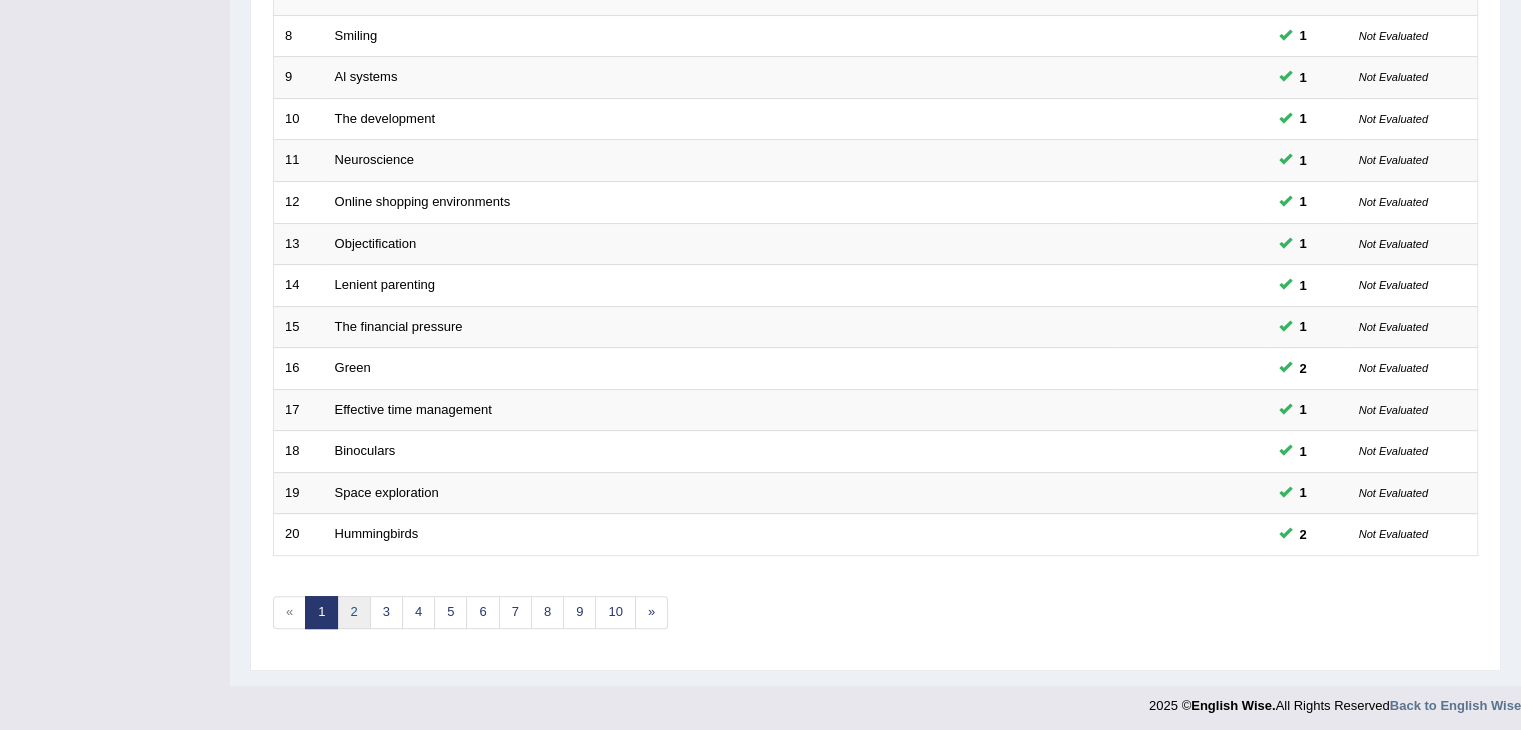 click on "2" at bounding box center [353, 612] 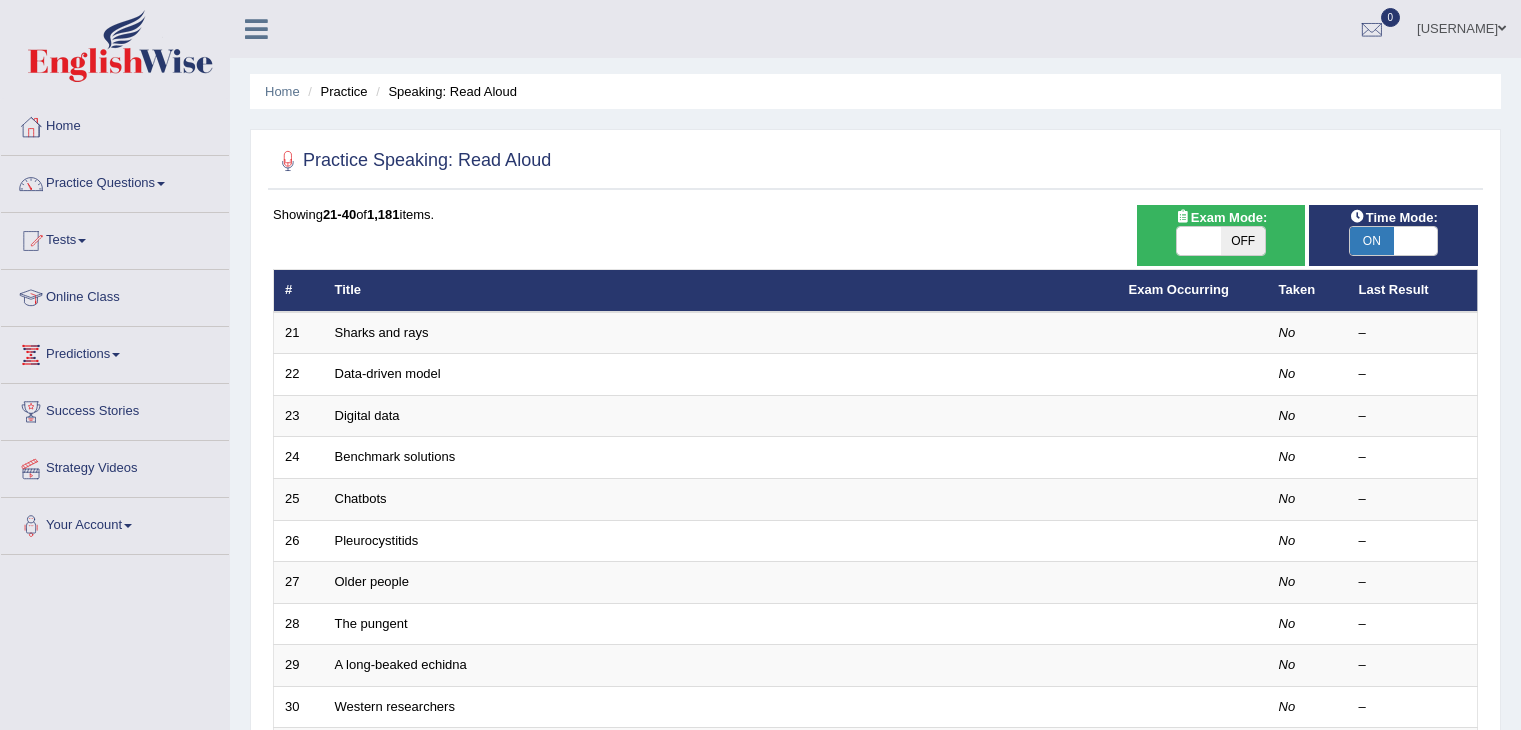 scroll, scrollTop: 0, scrollLeft: 0, axis: both 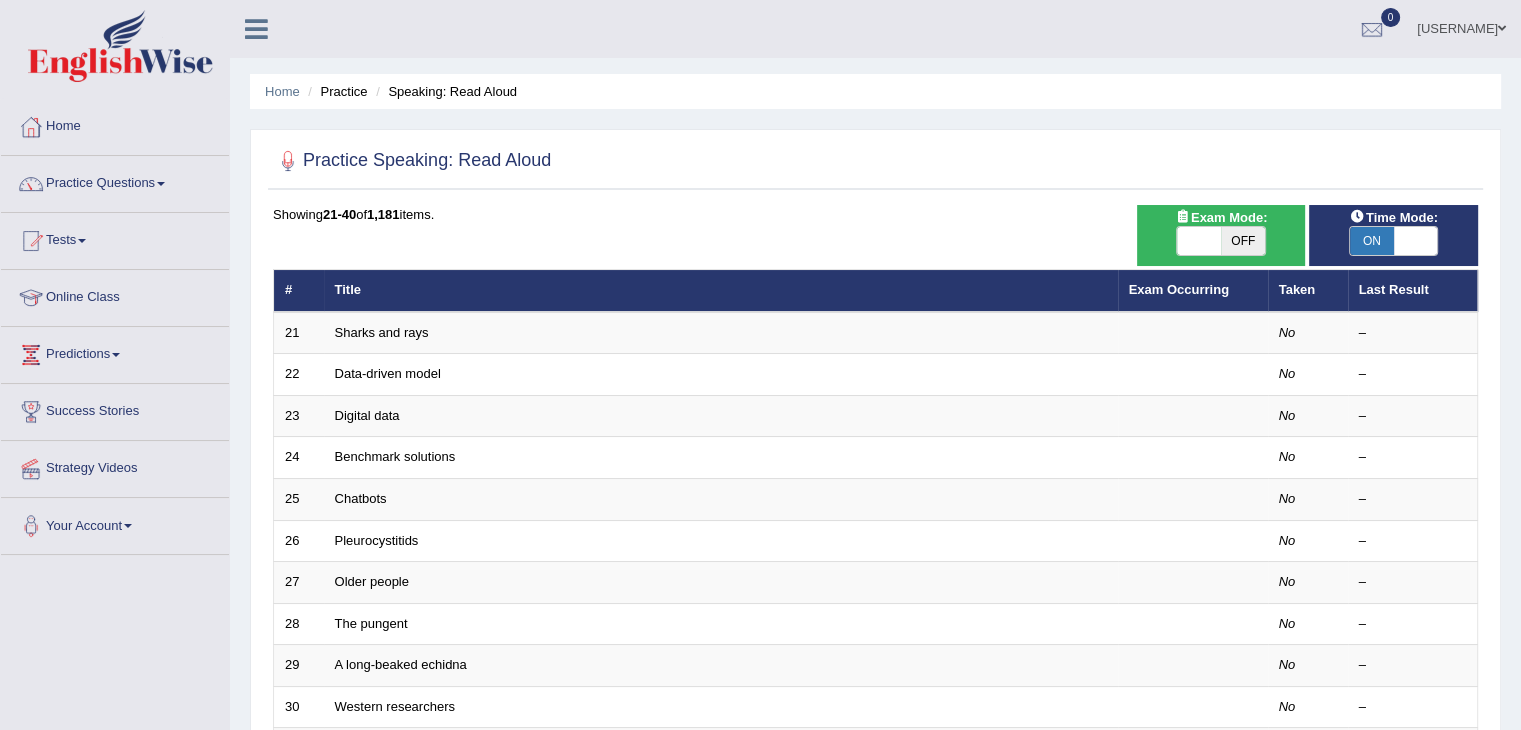 click on "Practice Speaking: Read Aloud
Time Mode:
ON   OFF
Exam Mode:
ON   OFF
Showing  21-40  of  1,181  items.
# Title Exam Occurring Taken Last Result
21 Sharks and rays No –
22 Data-driven model No –
23 Digital data No –
24 Benchmark solutions No –
25 Chatbots No –
26 Pleurocystitids No –
27 Older people No –
28 The pungent No –
29 A long-beaked echidna No –
30 Western researchers No –
31 Overexploitation No –
32 Thinking speed No –
33 The natural world No –
34 Brigham No –
35 Cats No –
36 Existentialism No –
37 Fearing death No –
38 Cardiac arrest No –
39 Early experiences No –
40 Diabetes worldwide No –
«
1
2
3
4
5
6
7
8
9
10
»" at bounding box center (875, 694) 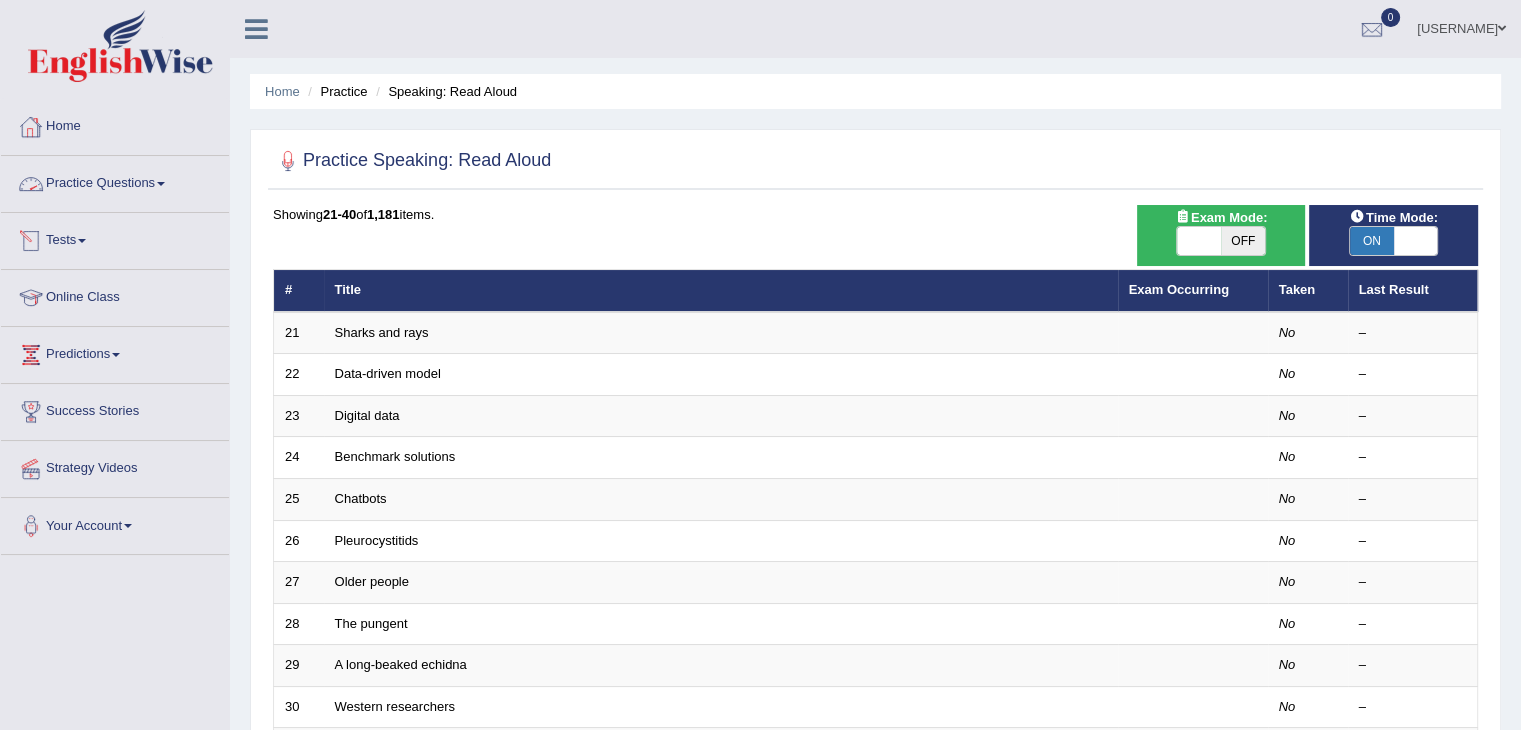 click on "Practice Questions" at bounding box center (115, 181) 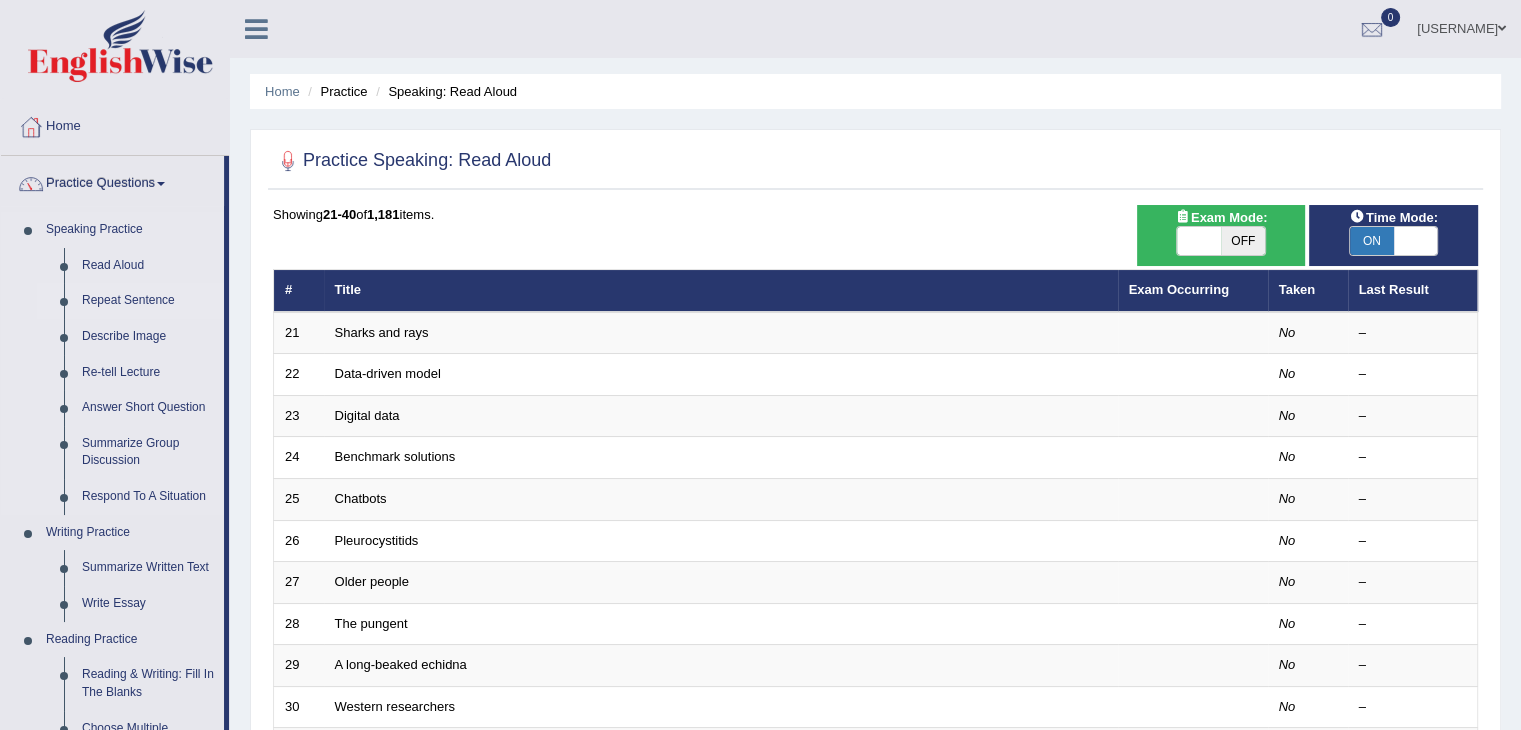 click on "Repeat Sentence" at bounding box center (148, 301) 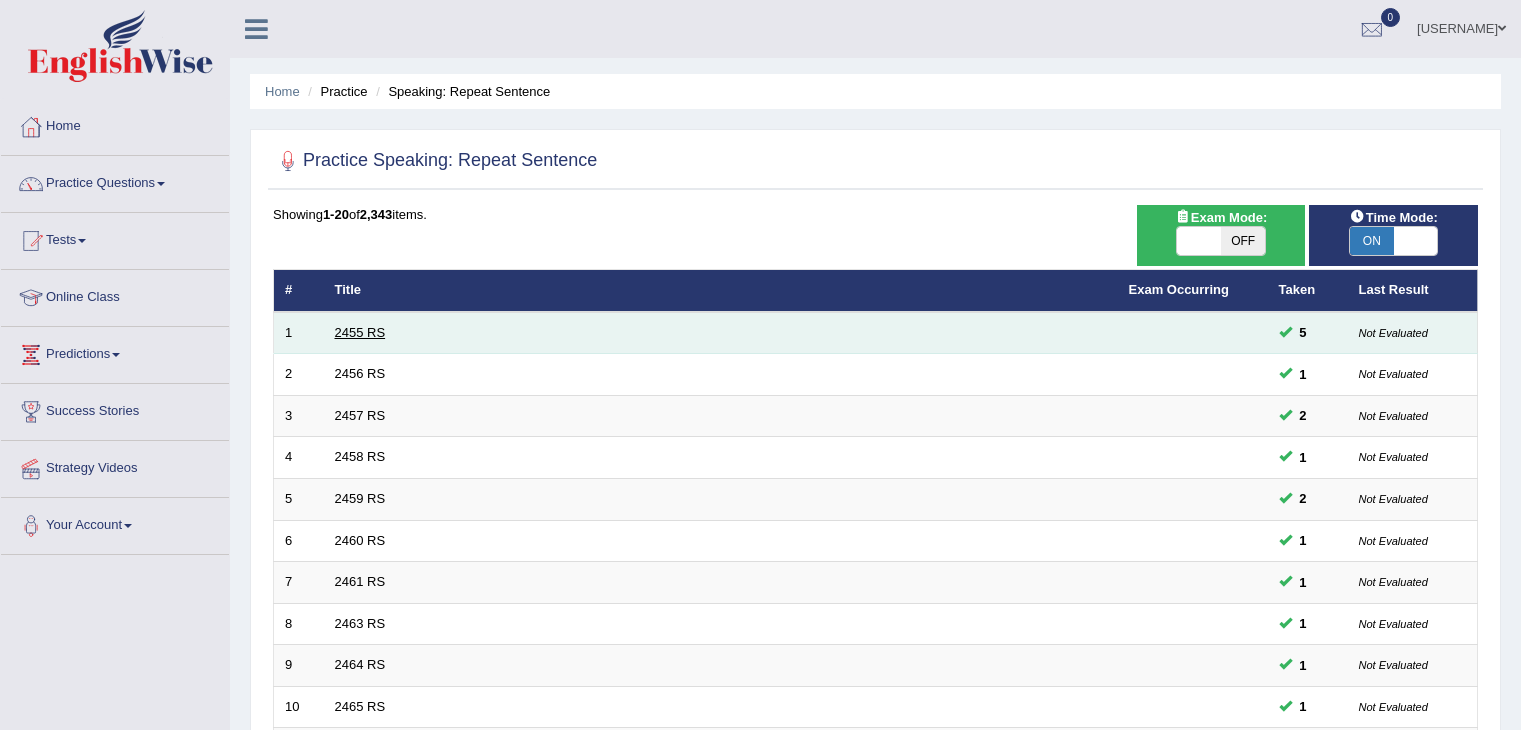 scroll, scrollTop: 0, scrollLeft: 0, axis: both 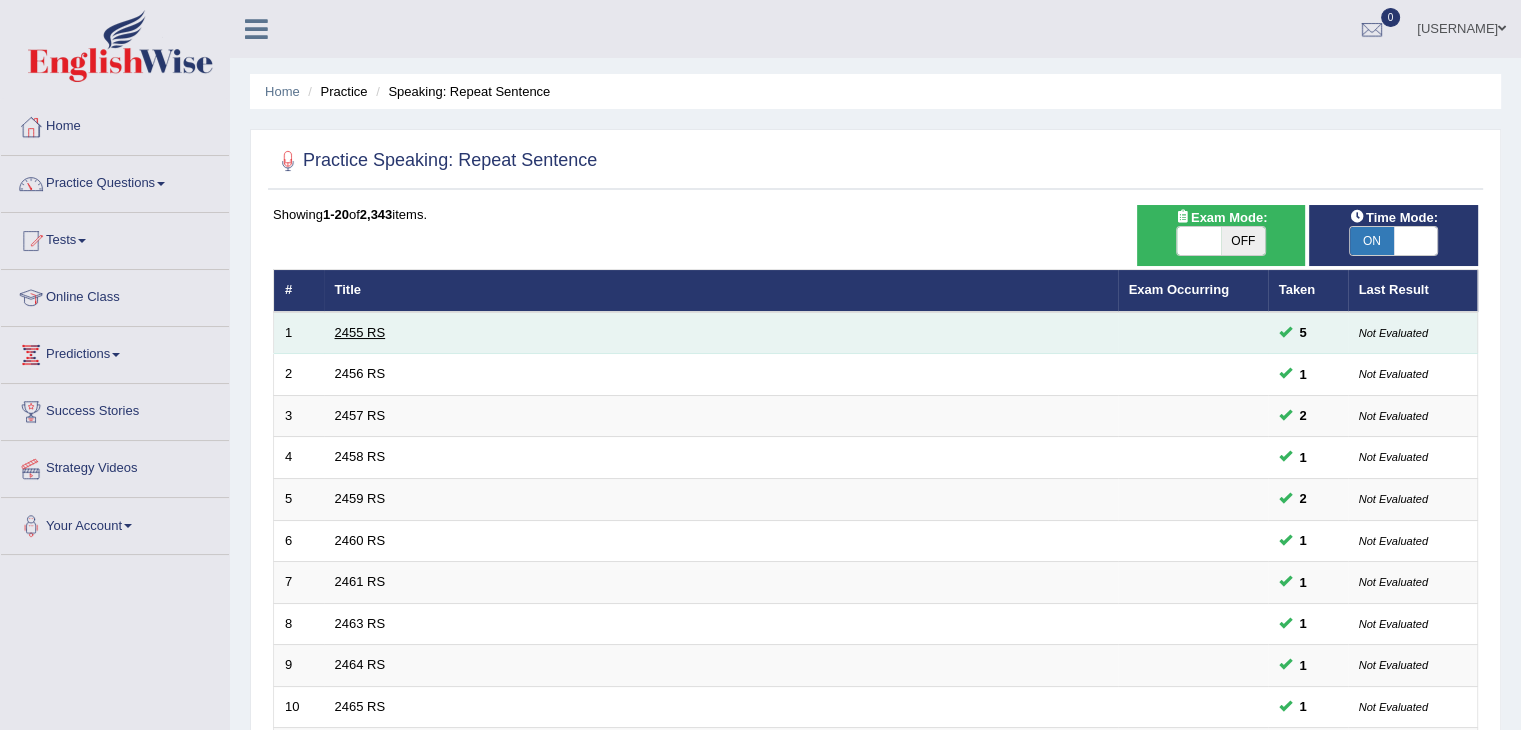 click on "2455 RS" at bounding box center [360, 332] 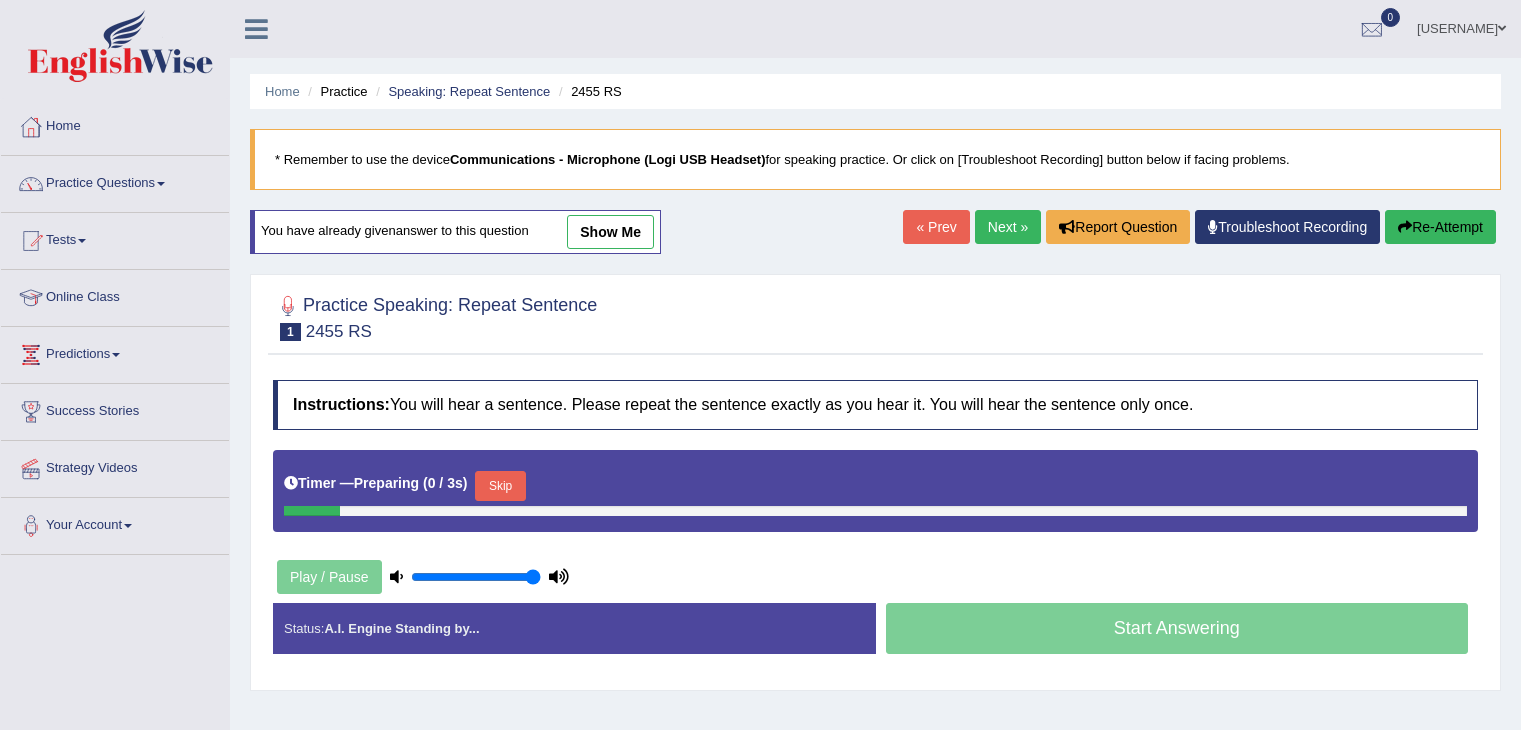 scroll, scrollTop: 0, scrollLeft: 0, axis: both 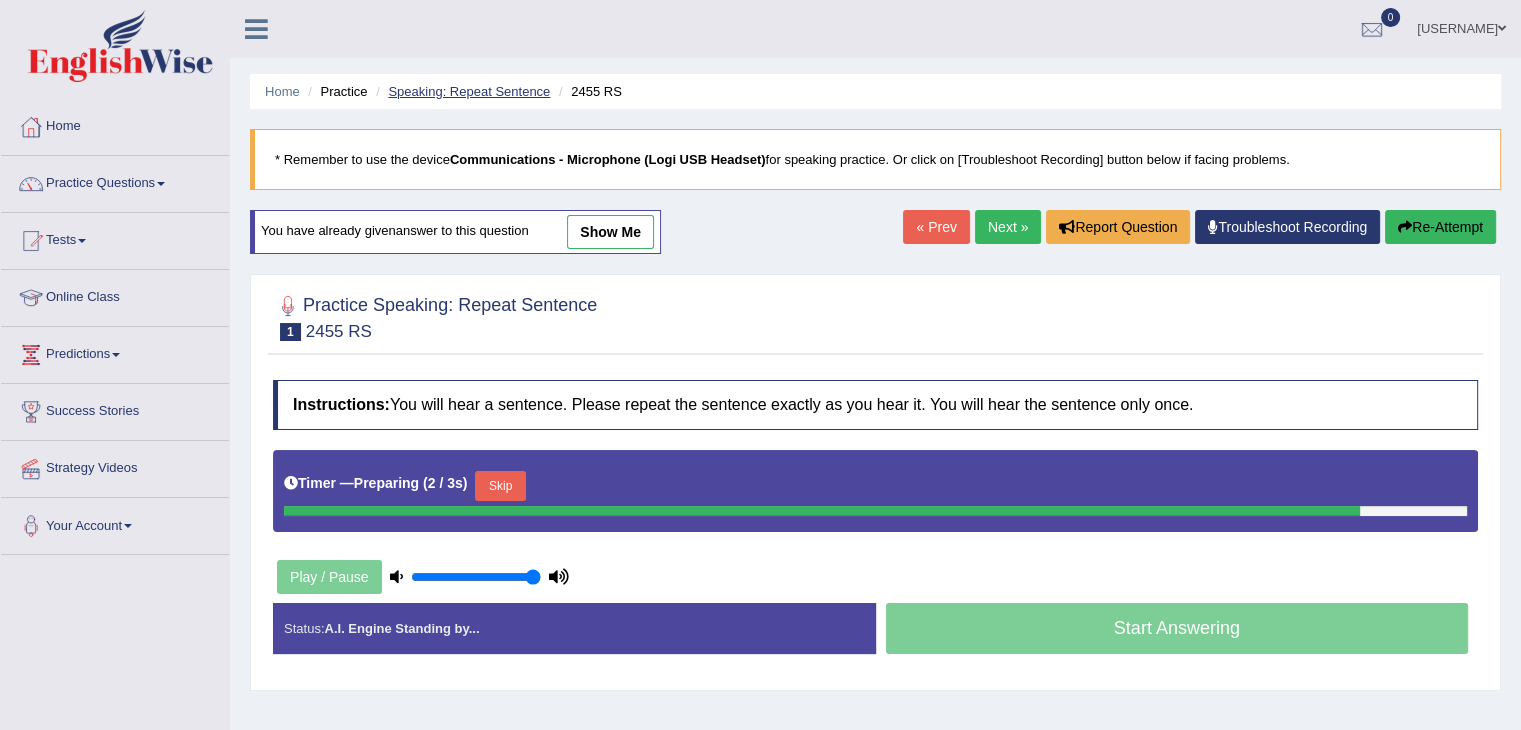 click on "Speaking: Repeat Sentence" at bounding box center (469, 91) 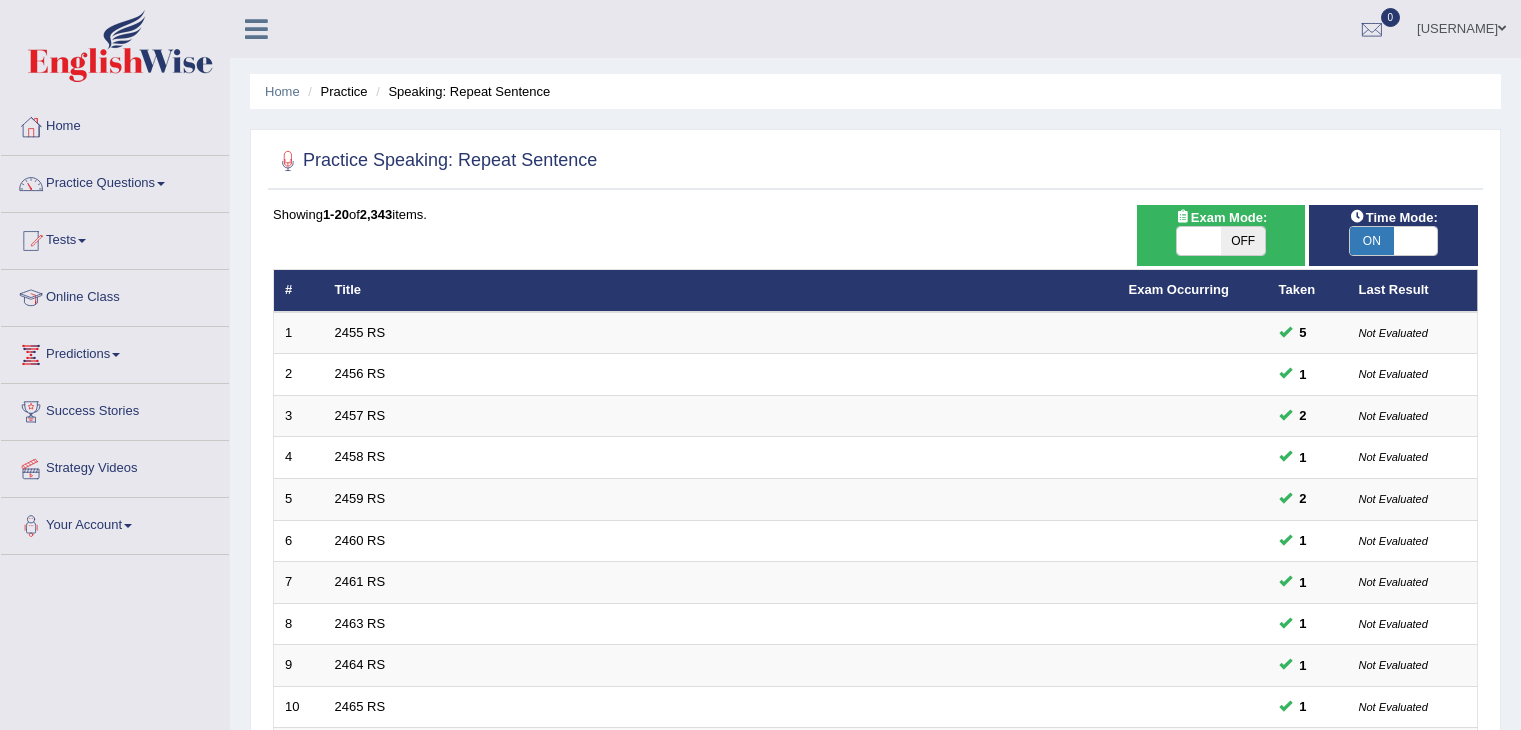 scroll, scrollTop: 500, scrollLeft: 0, axis: vertical 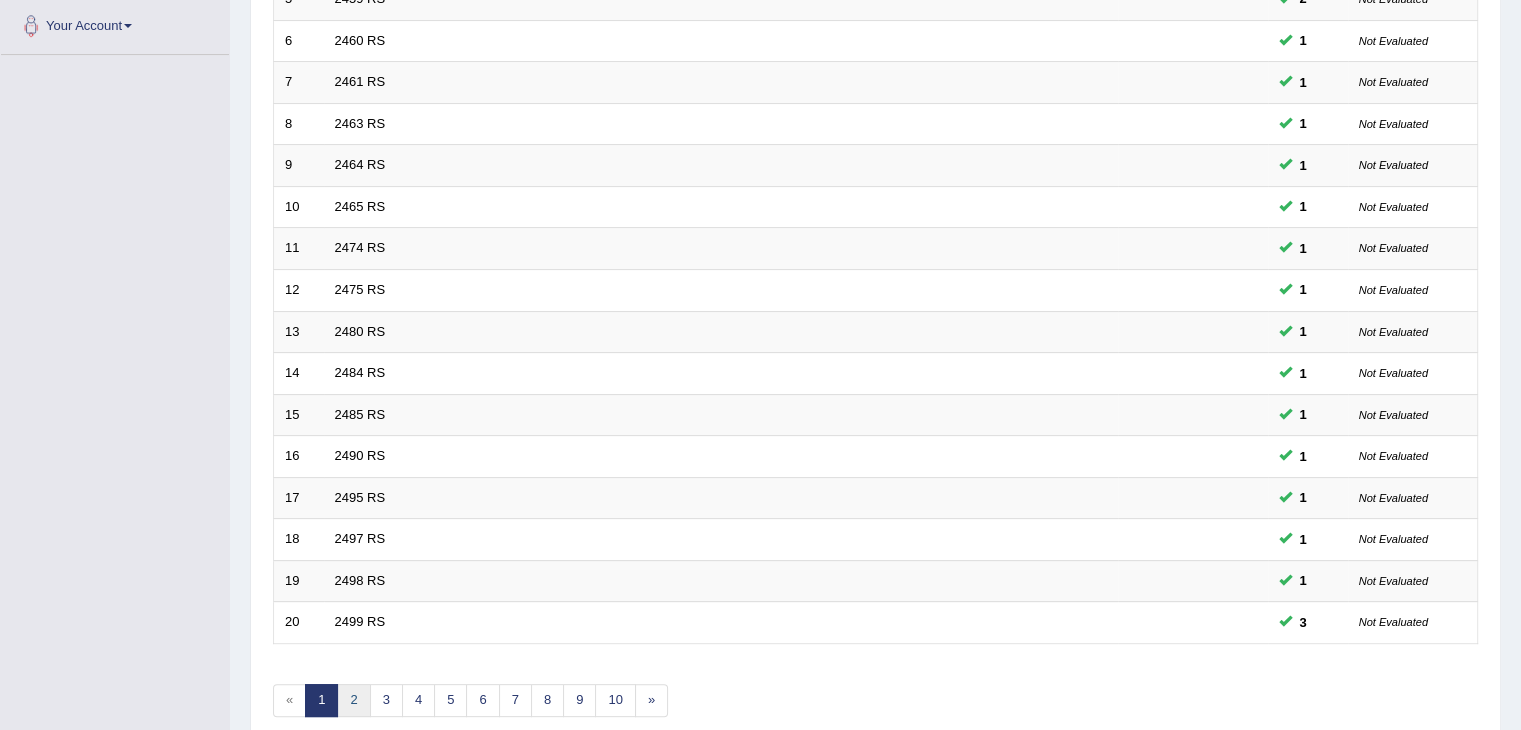 click on "2" at bounding box center [353, 700] 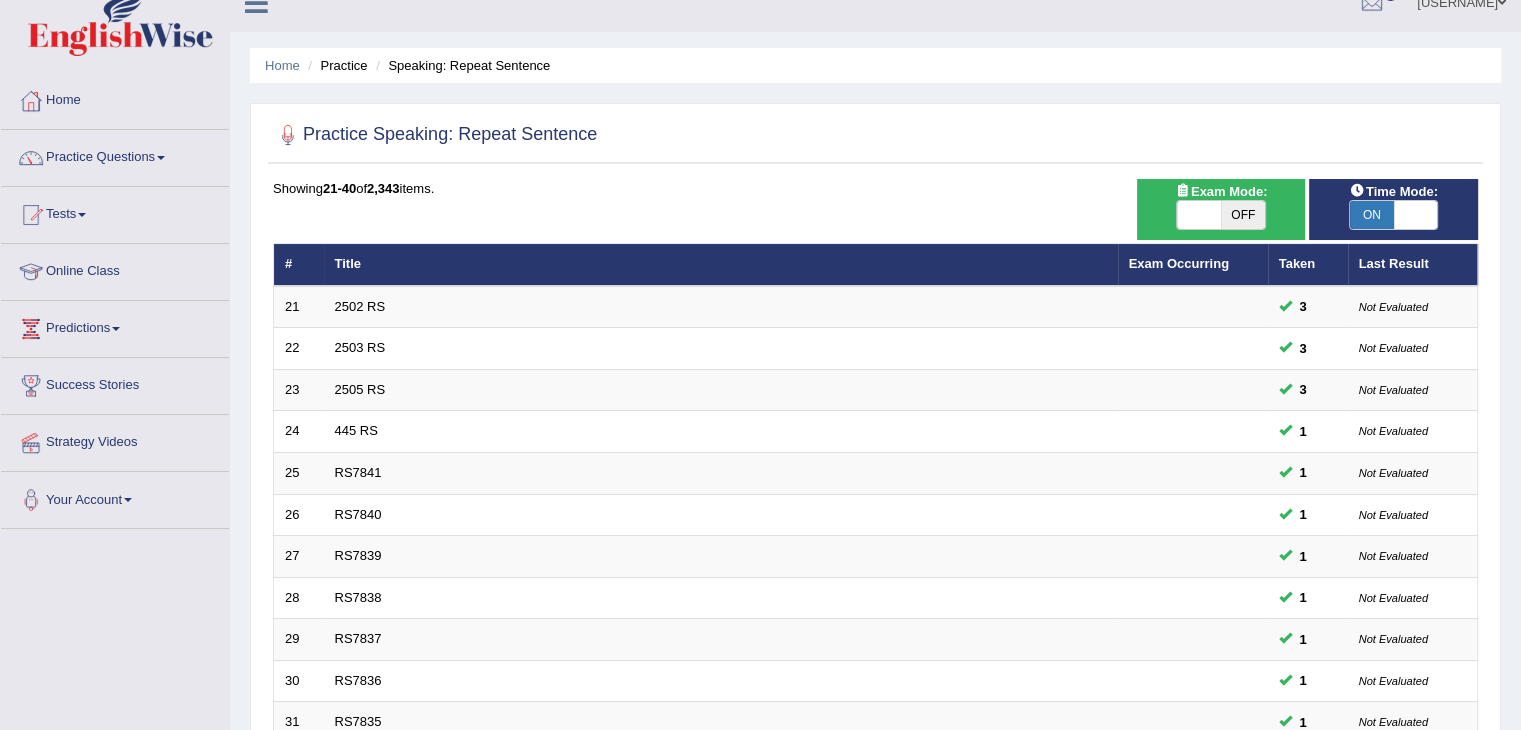 scroll, scrollTop: 0, scrollLeft: 0, axis: both 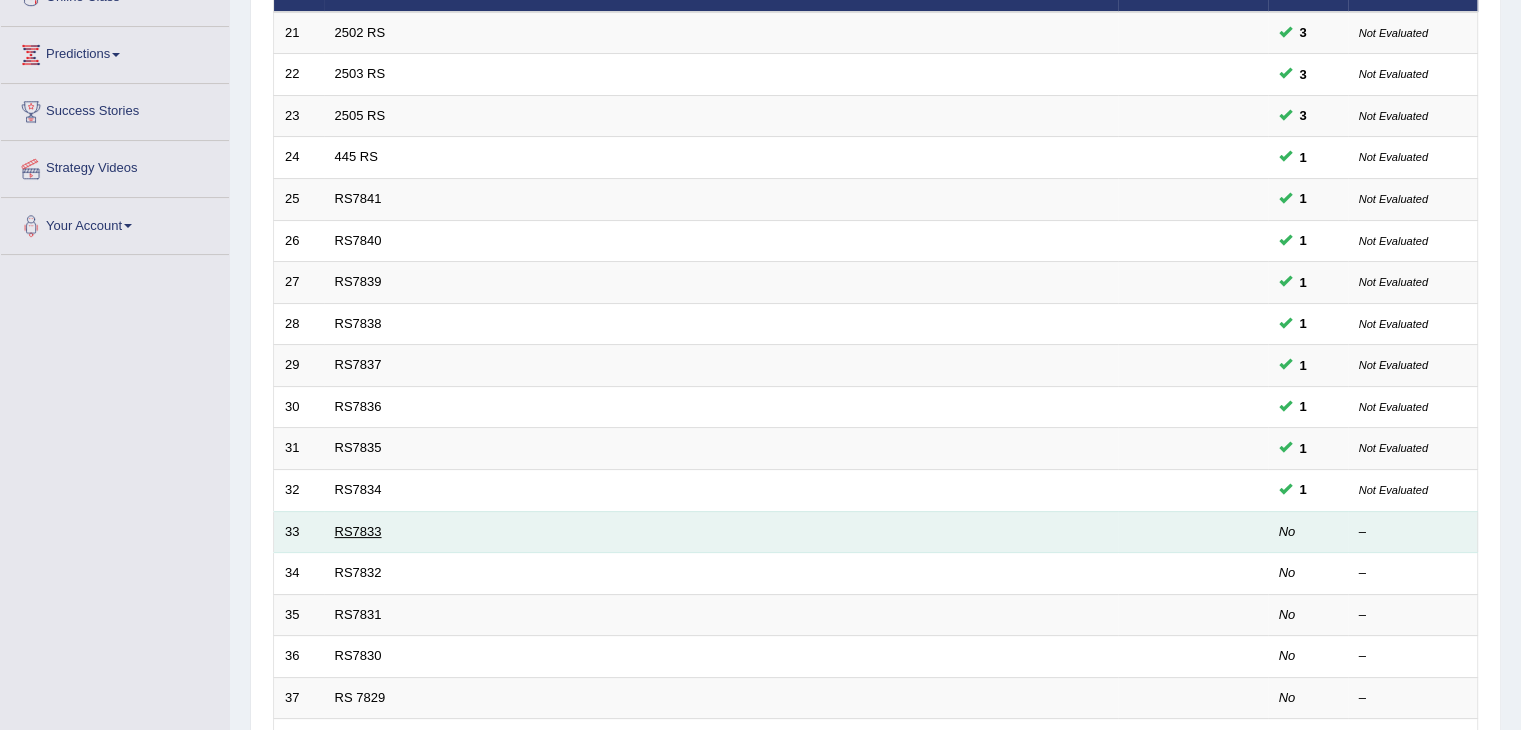 click on "RS7833" at bounding box center (358, 531) 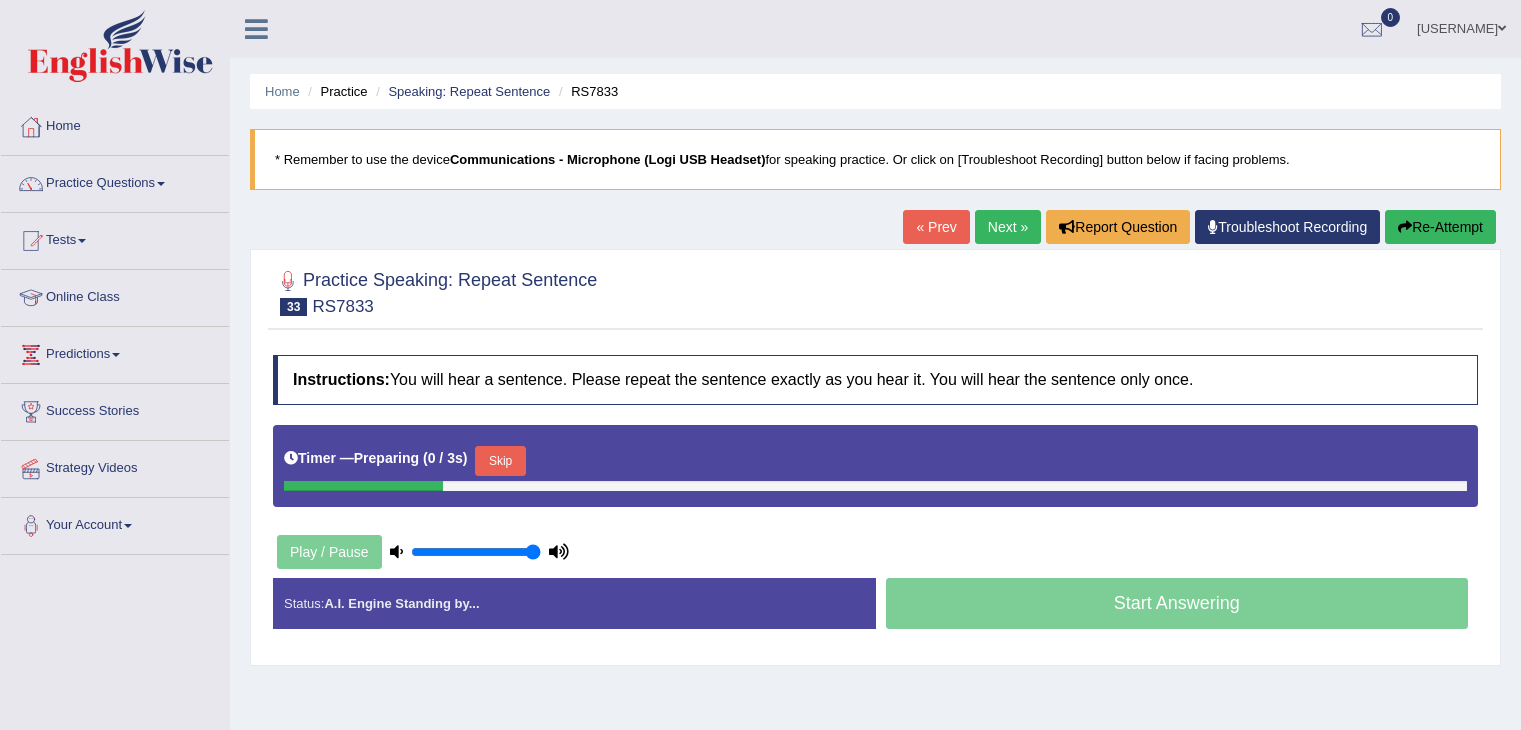 scroll, scrollTop: 0, scrollLeft: 0, axis: both 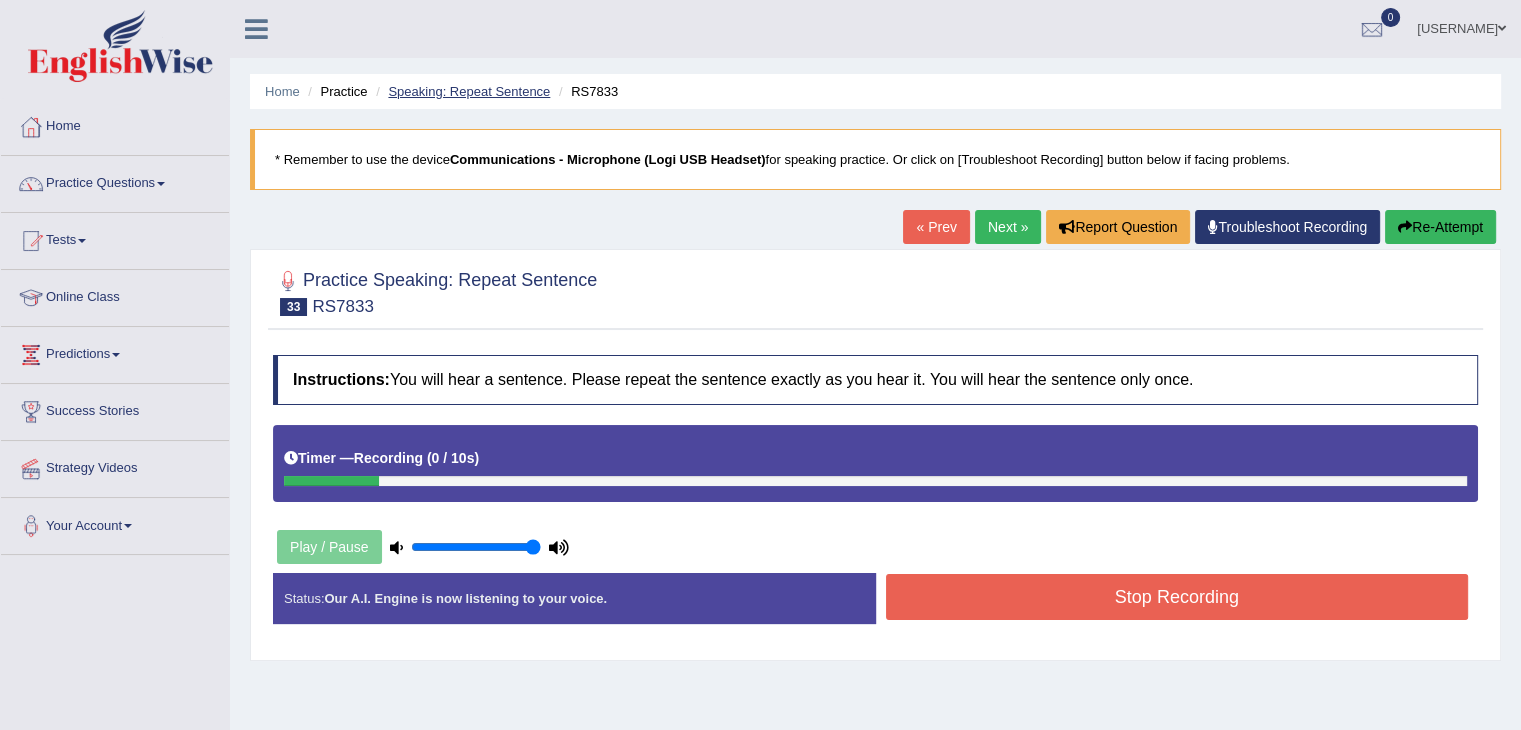 click on "Speaking: Repeat Sentence" at bounding box center [469, 91] 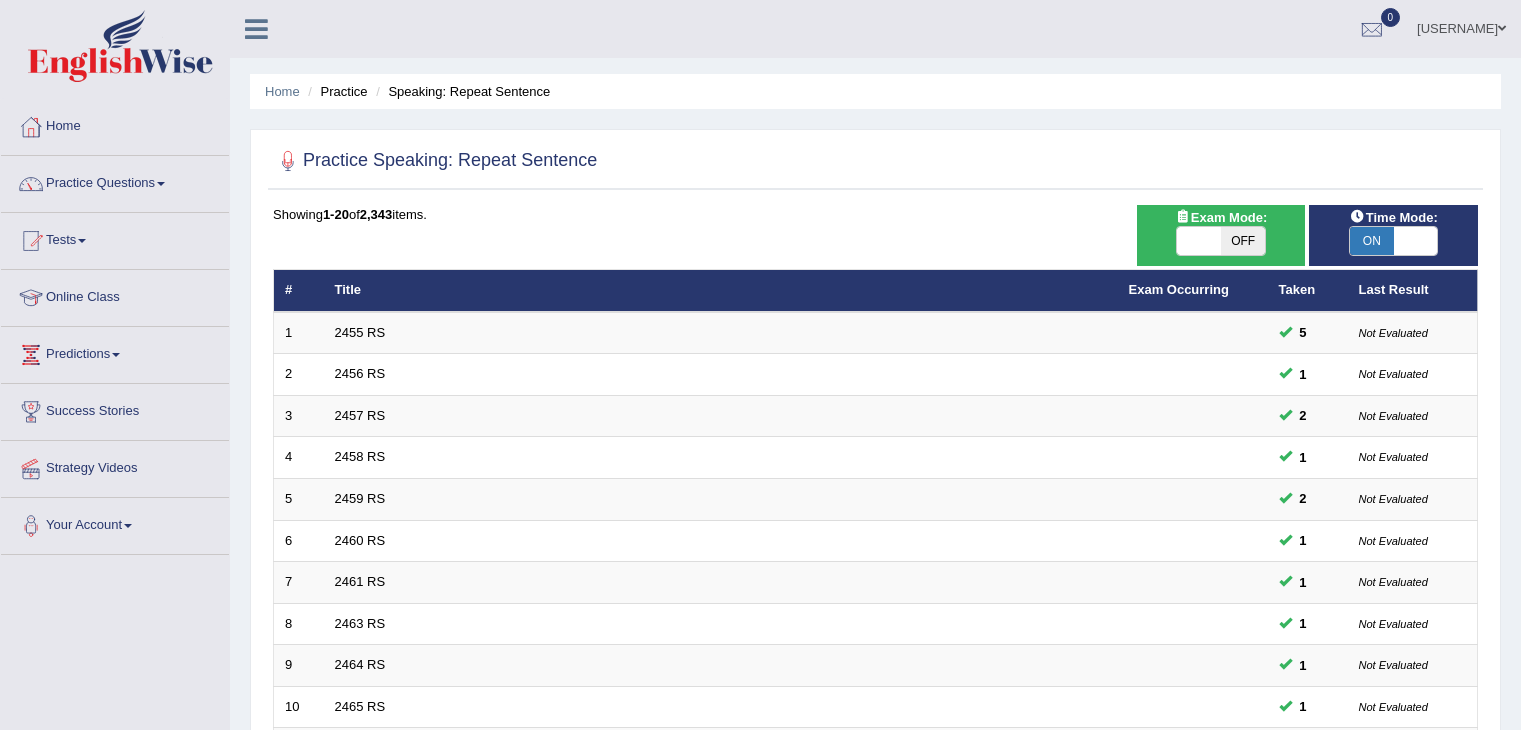 scroll, scrollTop: 0, scrollLeft: 0, axis: both 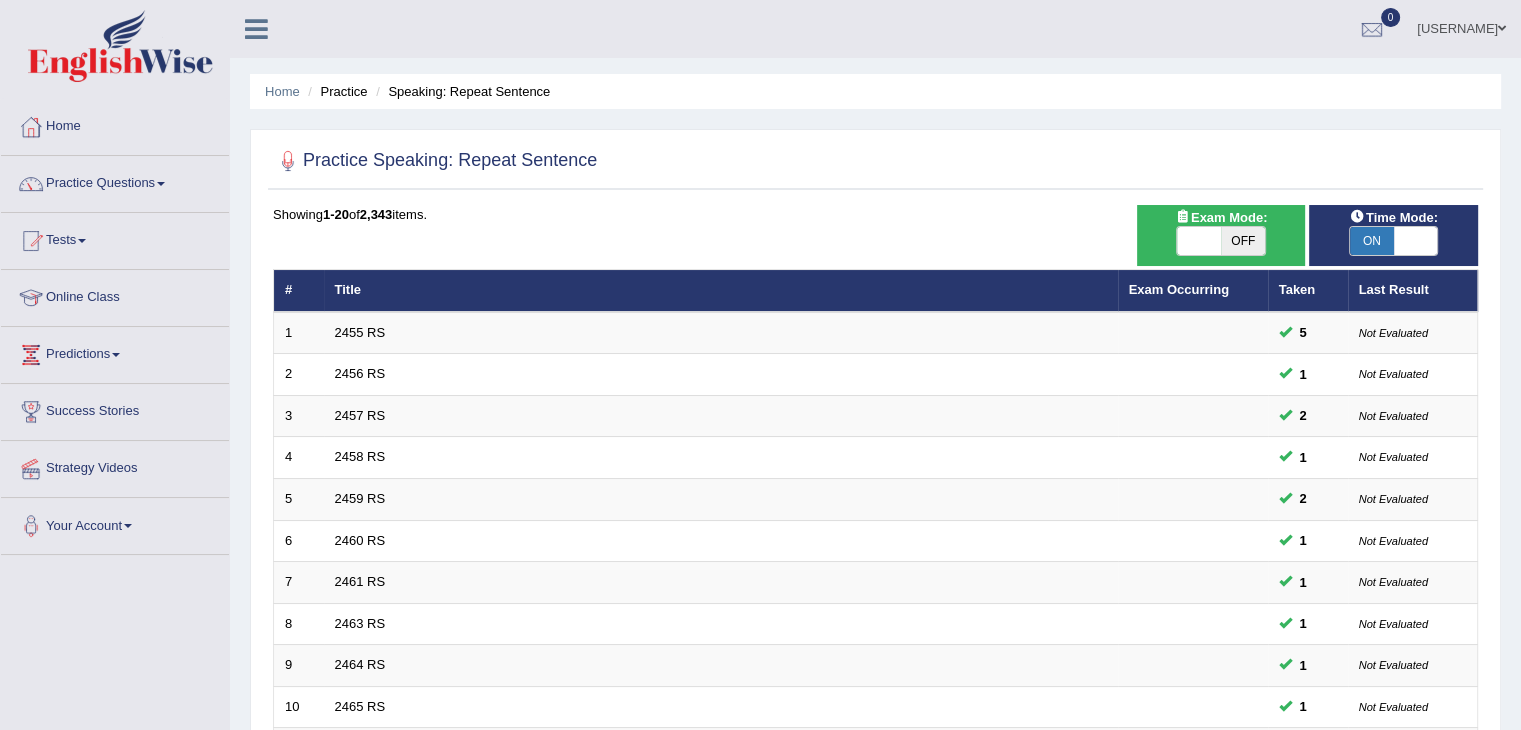 click at bounding box center [1416, 241] 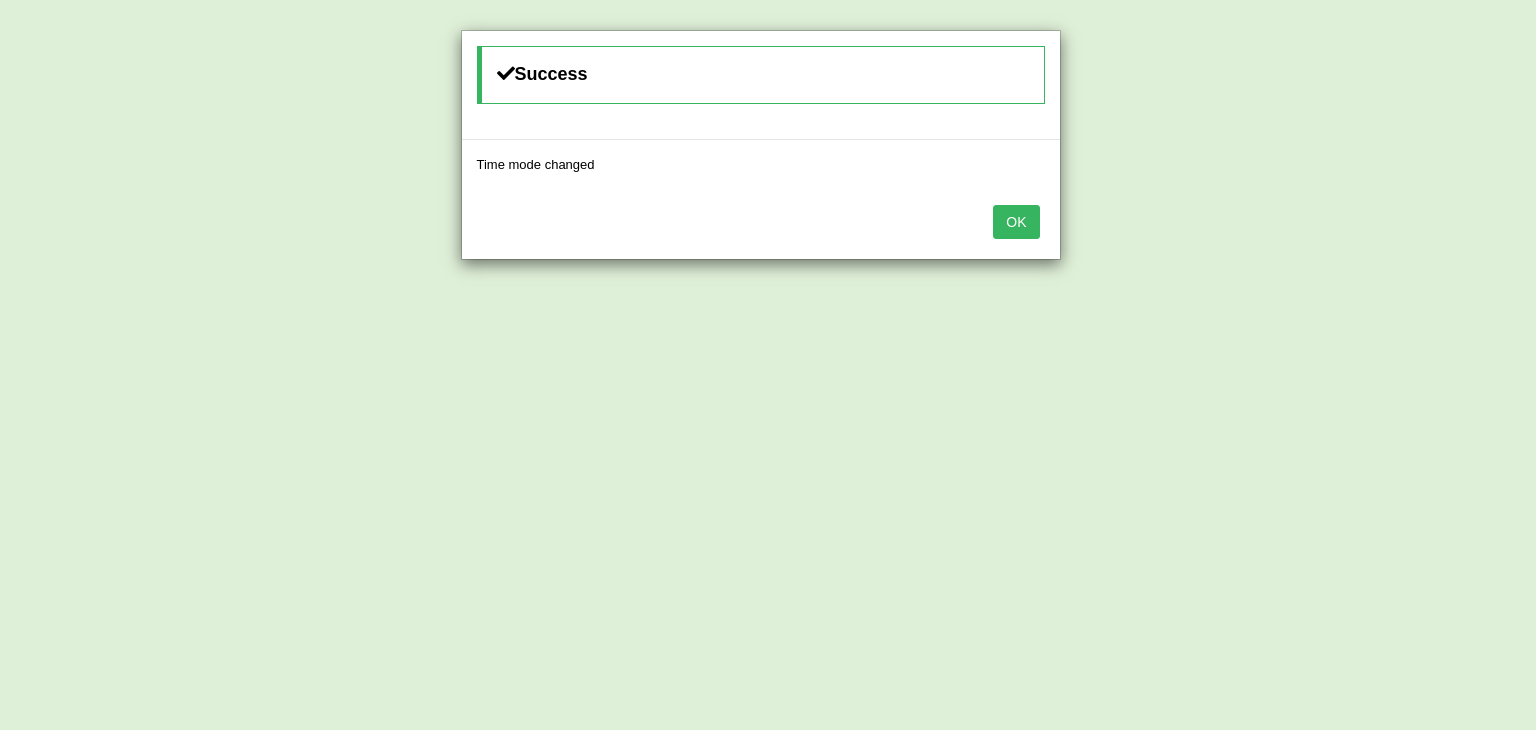click on "OK" at bounding box center [1016, 222] 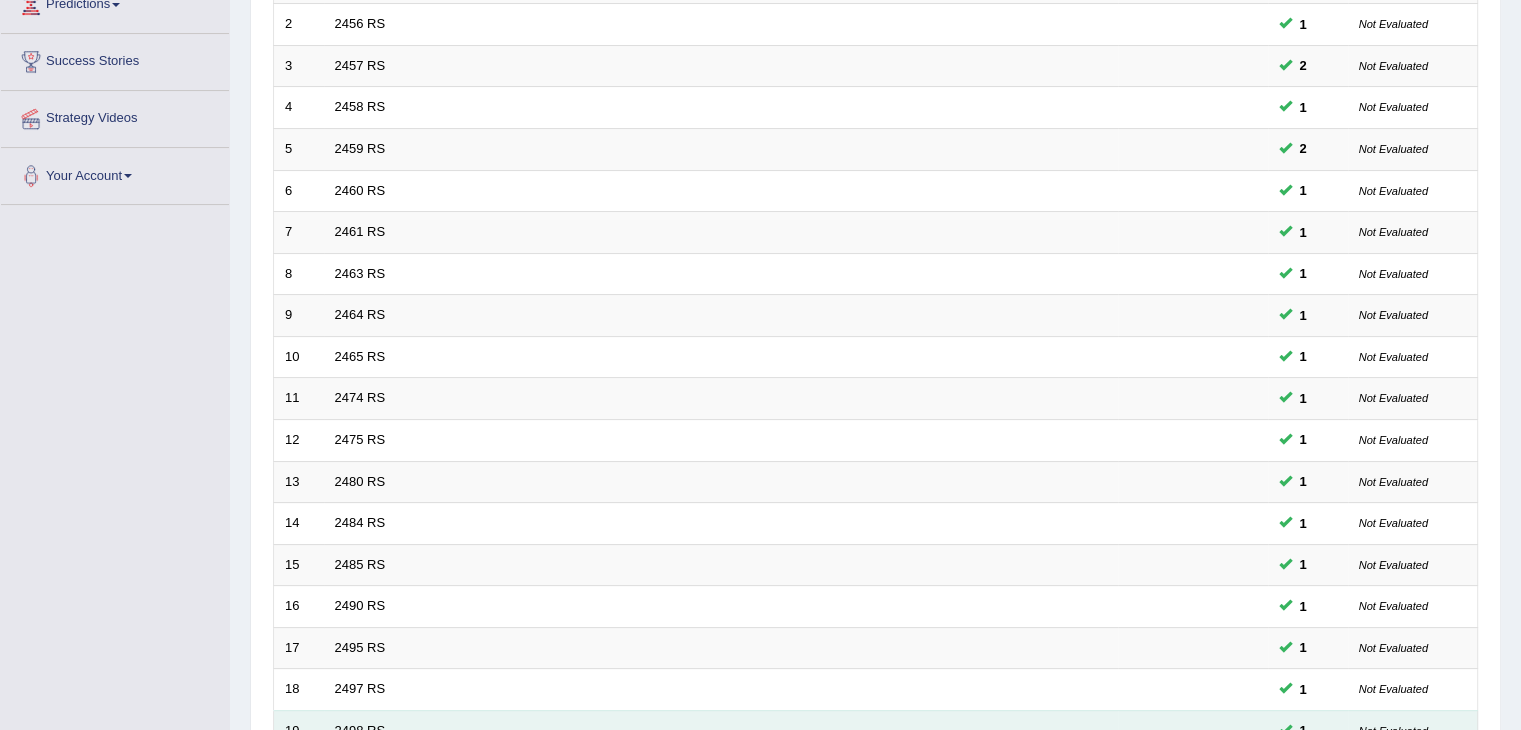 scroll, scrollTop: 588, scrollLeft: 0, axis: vertical 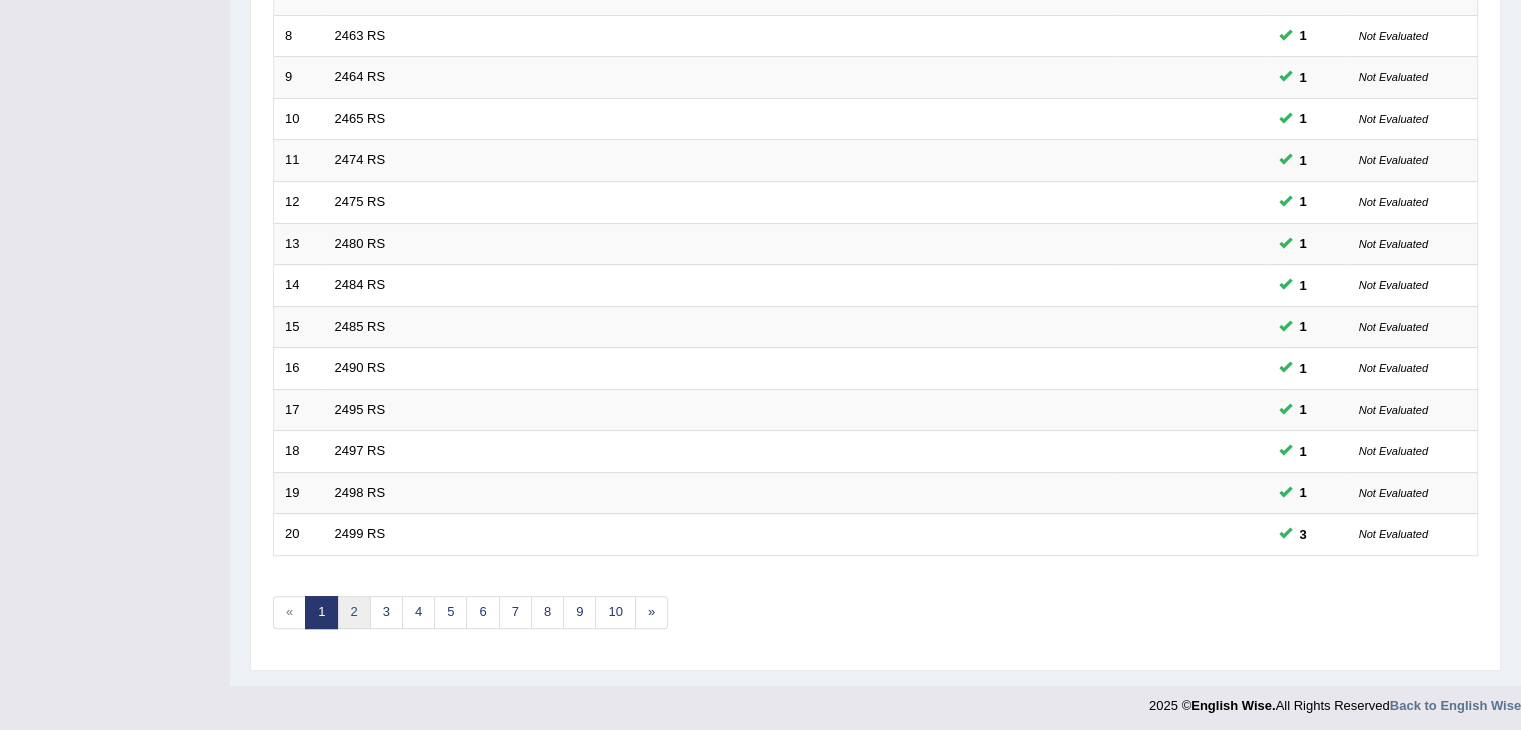 click on "2" at bounding box center (353, 612) 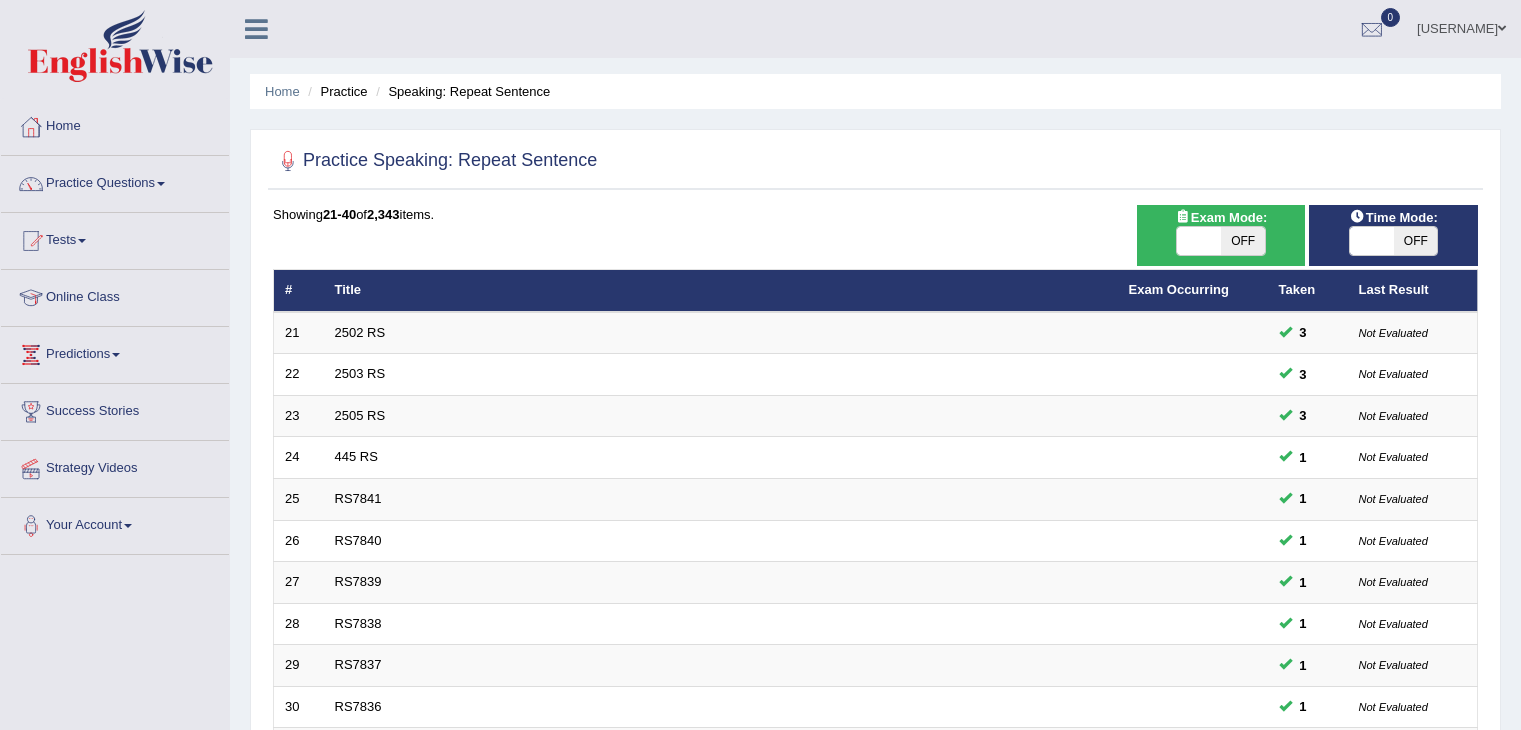 scroll, scrollTop: 0, scrollLeft: 0, axis: both 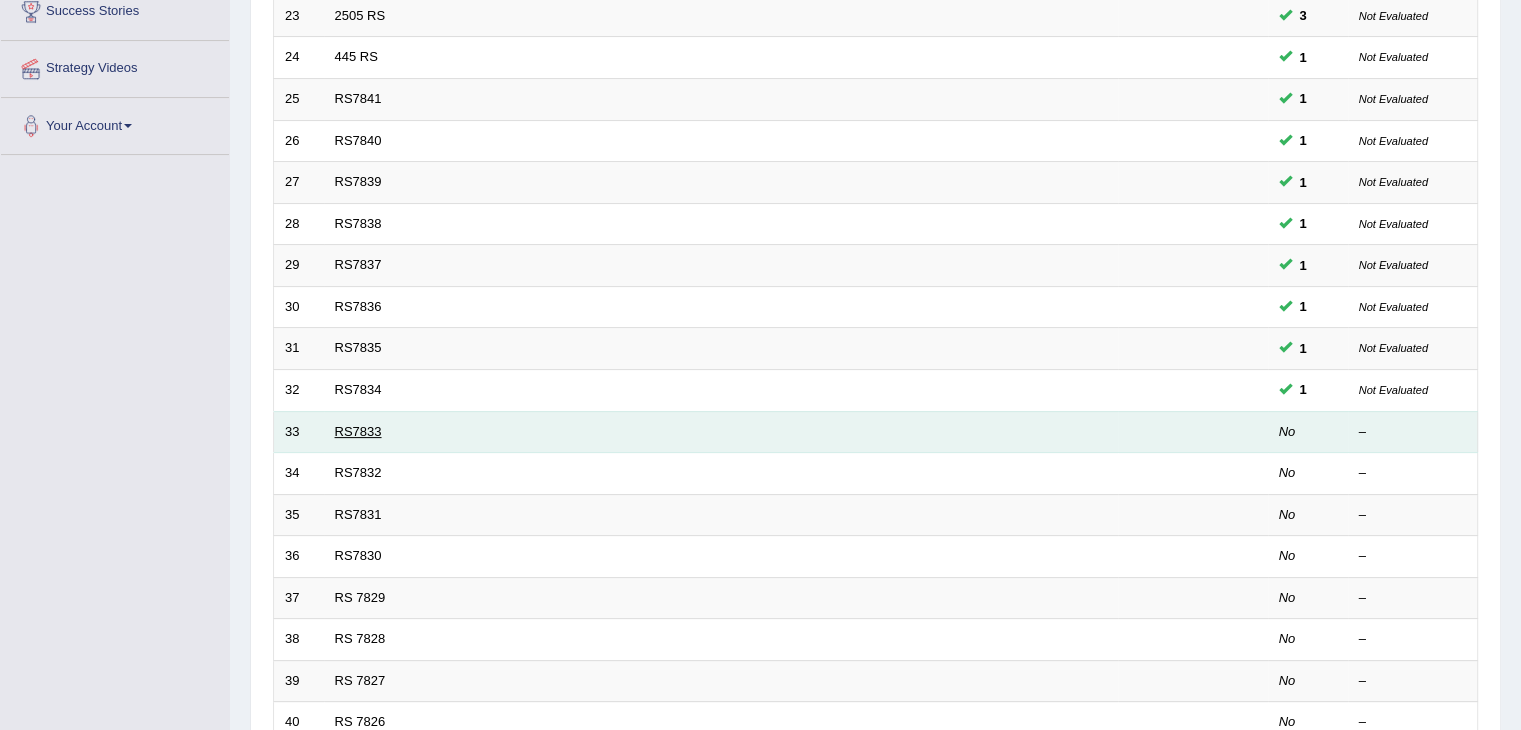 click on "RS7833" at bounding box center (358, 431) 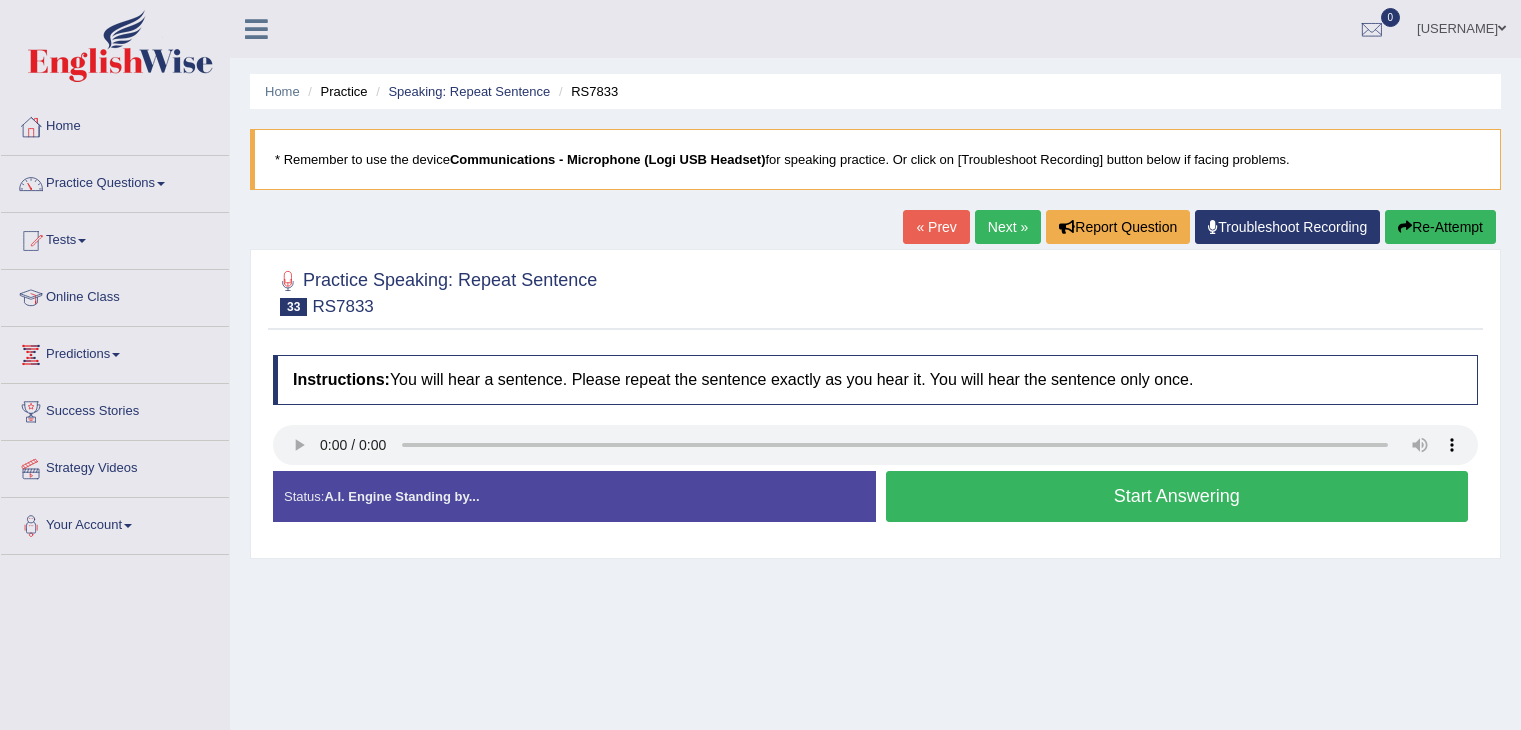 scroll, scrollTop: 0, scrollLeft: 0, axis: both 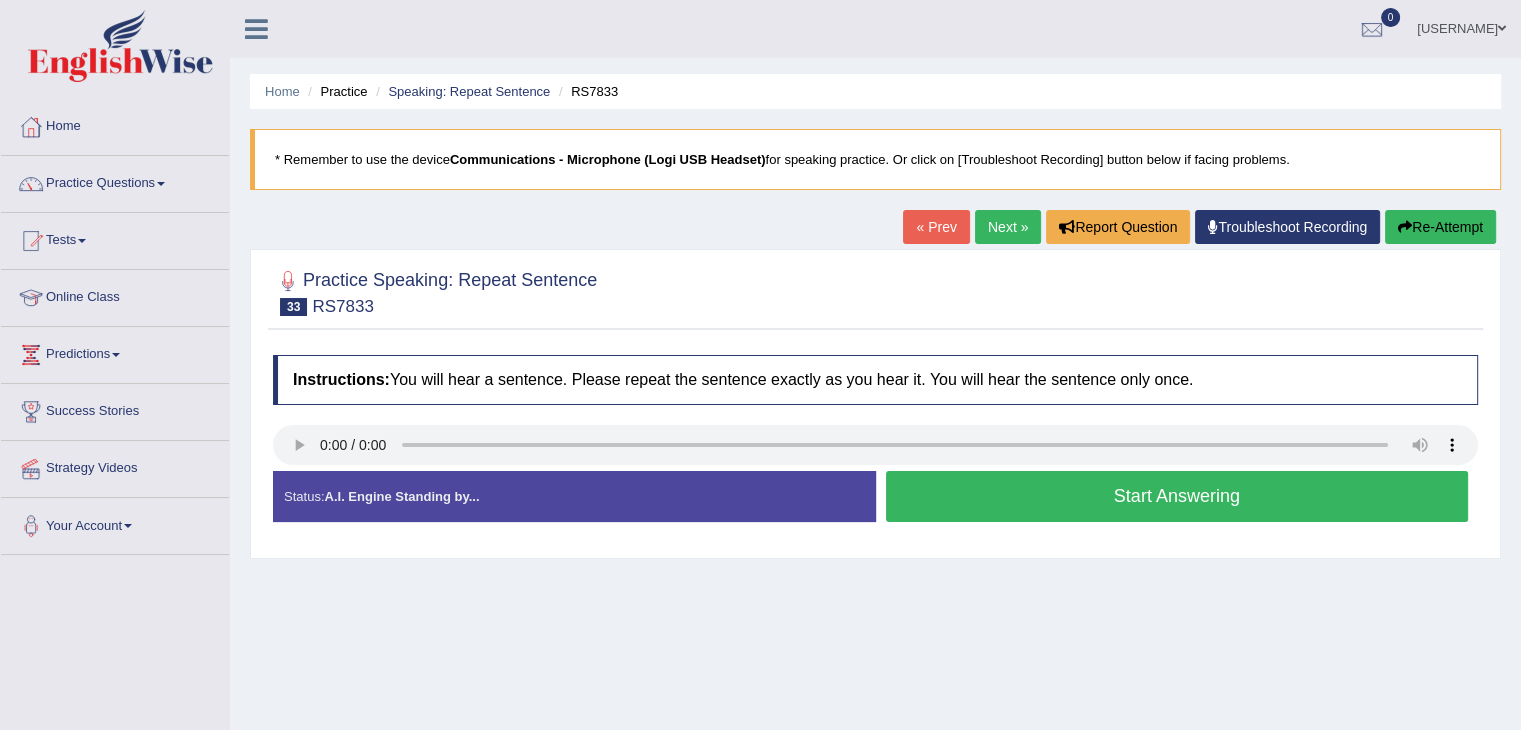 click on "Home
Practice
Speaking: Repeat Sentence
RS7833
* Remember to use the device  Communications - Microphone (Logi USB Headset)  for speaking practice. Or click on [Troubleshoot Recording] button below if facing problems.
« Prev Next »  Report Question  Troubleshoot Recording  Re-Attempt
Practice Speaking: Repeat Sentence
33
RS7833
Instructions:  You will hear a sentence. Please repeat the sentence exactly as you hear it. You will hear the sentence only once.
Transcript: And the horrific image haunted him for days until finally he sat down. Created with Highcharts 7.1.2 Too low Too high Time Pitch meter: 0 2 4 6 8 10 Created with Highcharts 7.1.2 Great Too slow Too fast Time Speech pace meter: 0 5 10 15 20 25 30 35 40 Accuracy Comparison for Listening Scores: Labels:
Red:  Missed/Mispronounced Words Green:" at bounding box center [875, 500] 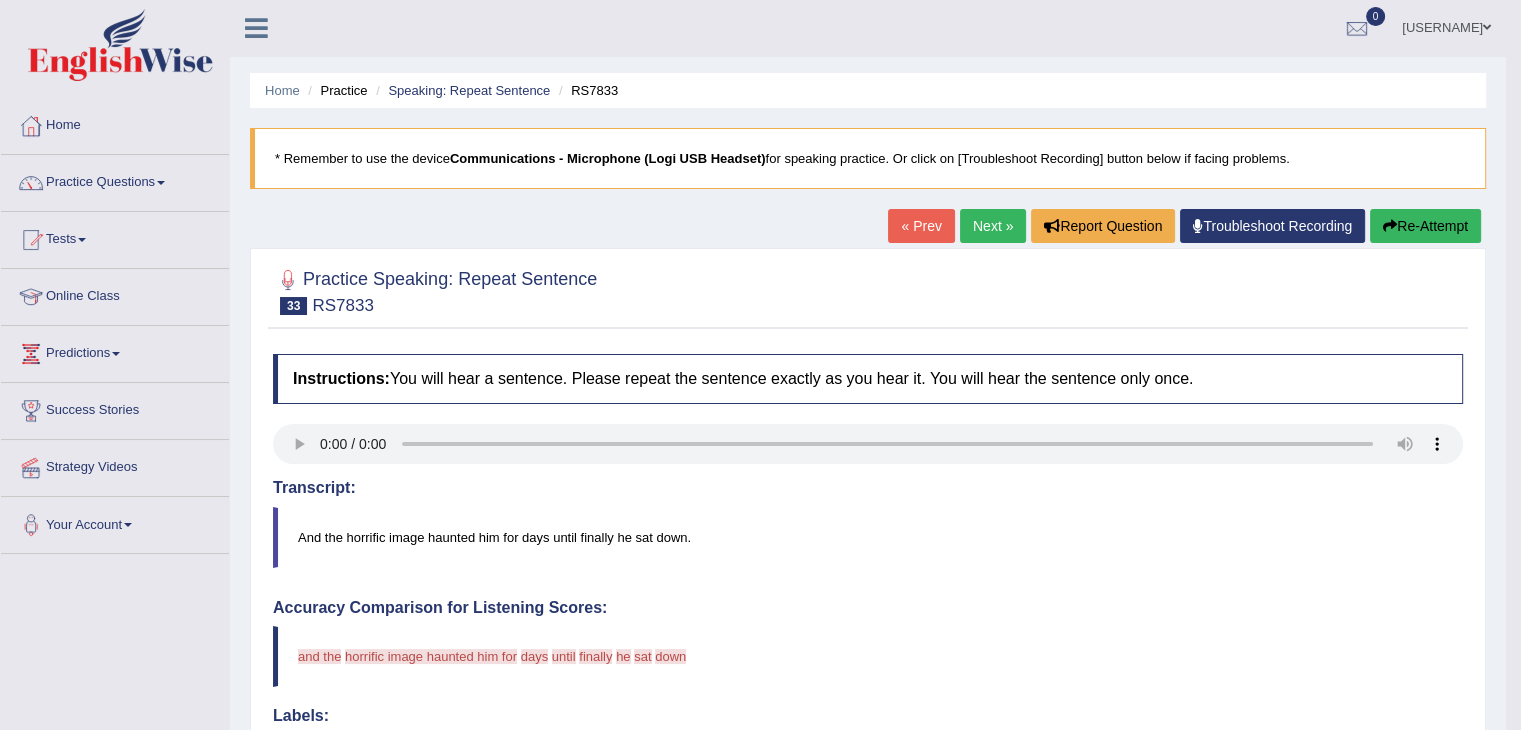 scroll, scrollTop: 0, scrollLeft: 0, axis: both 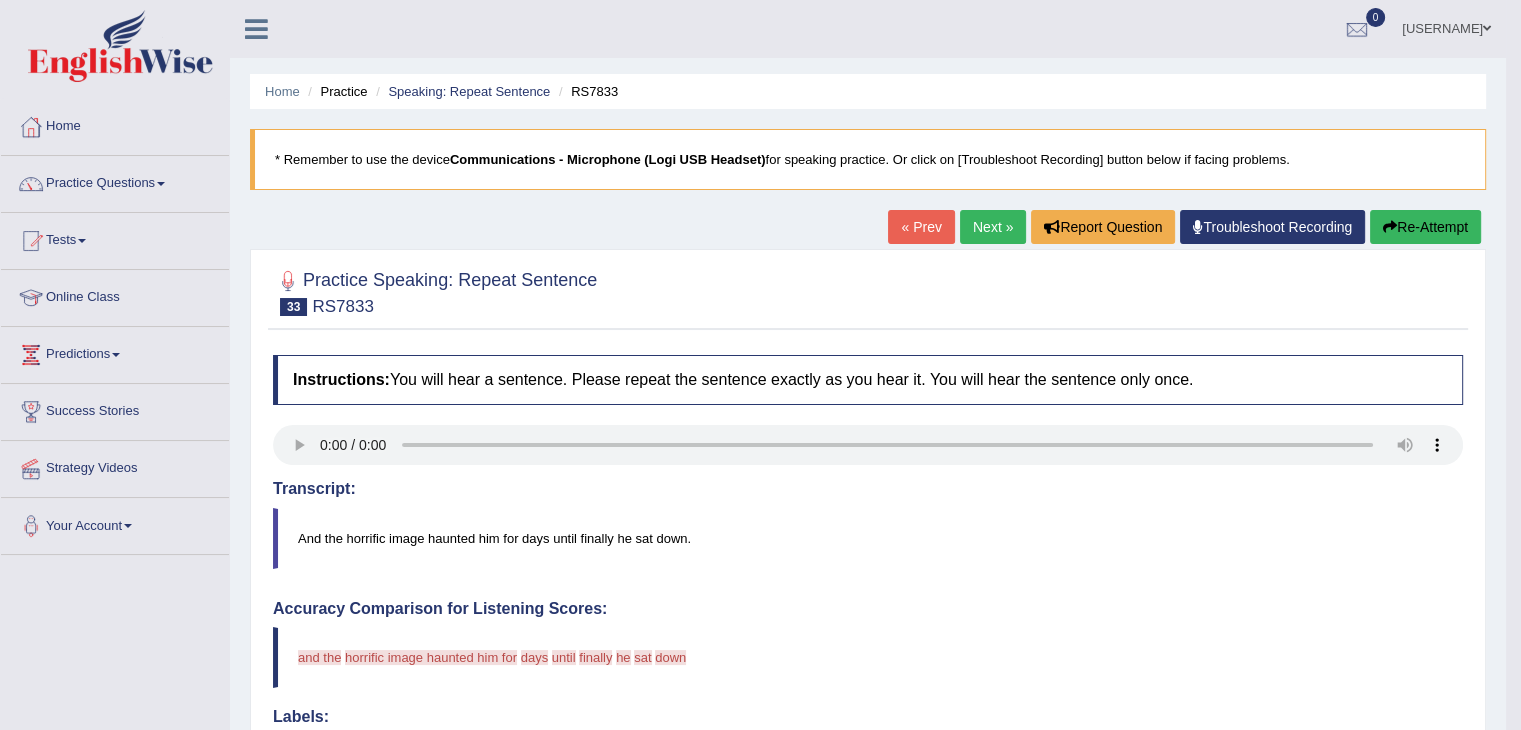 click on "Re-Attempt" at bounding box center (1425, 227) 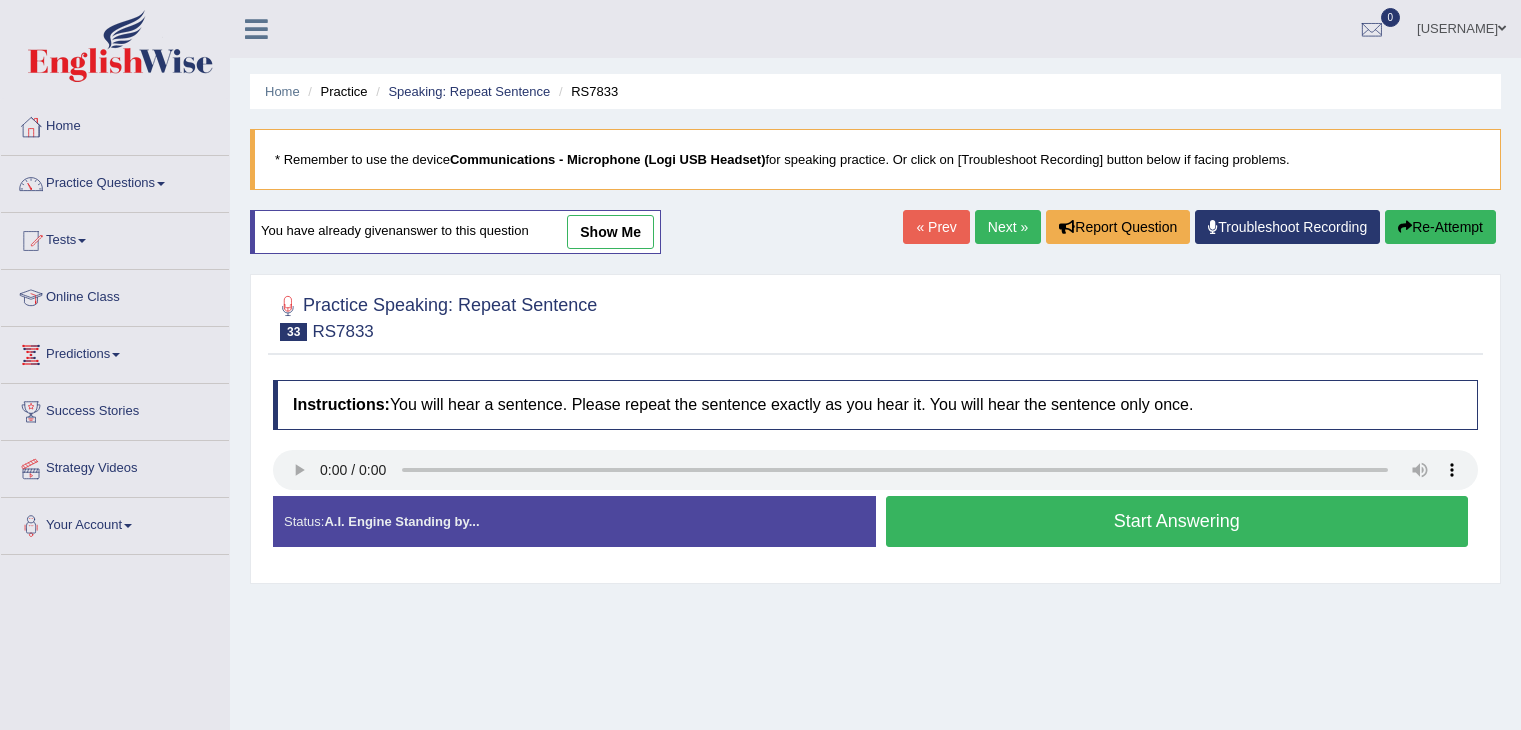 scroll, scrollTop: 0, scrollLeft: 0, axis: both 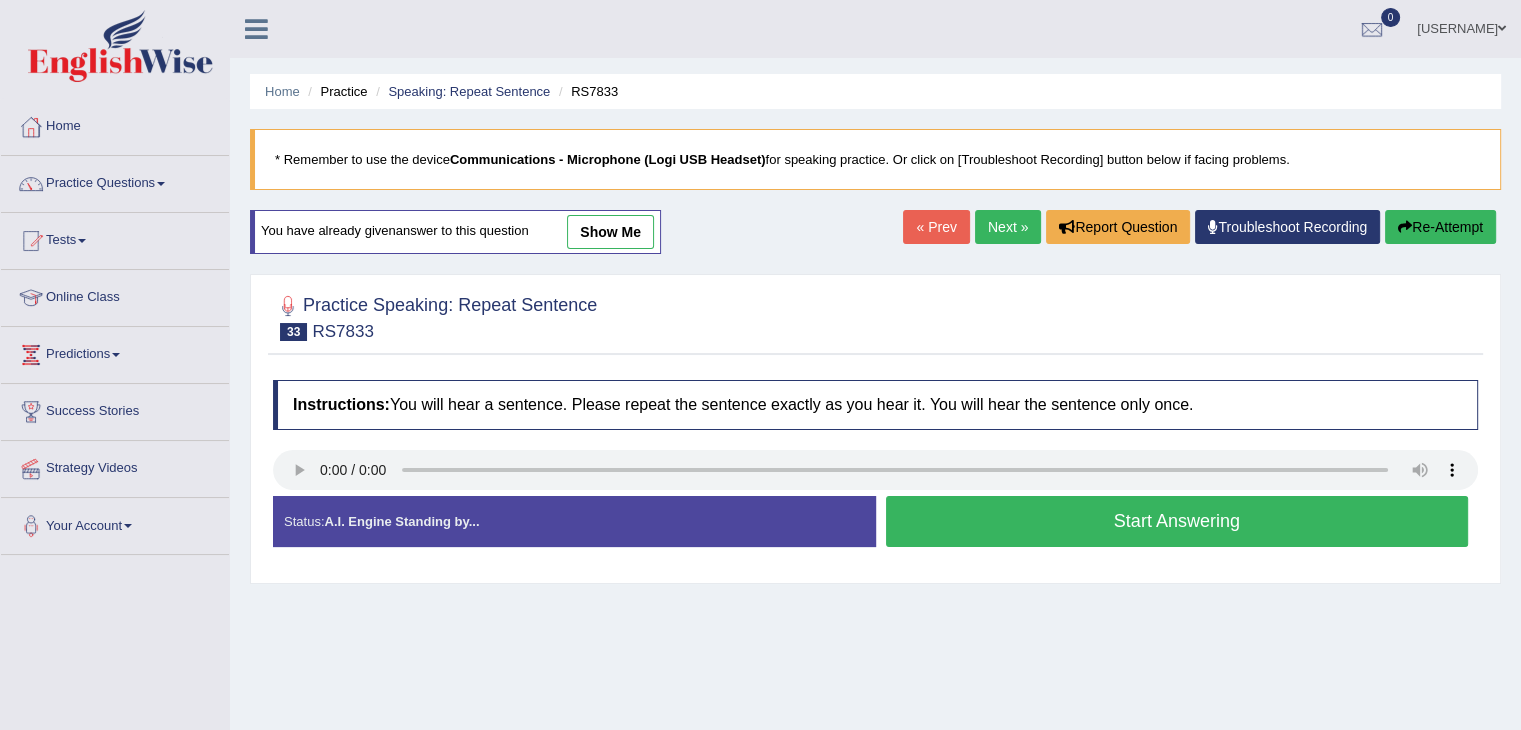 click at bounding box center (1405, 227) 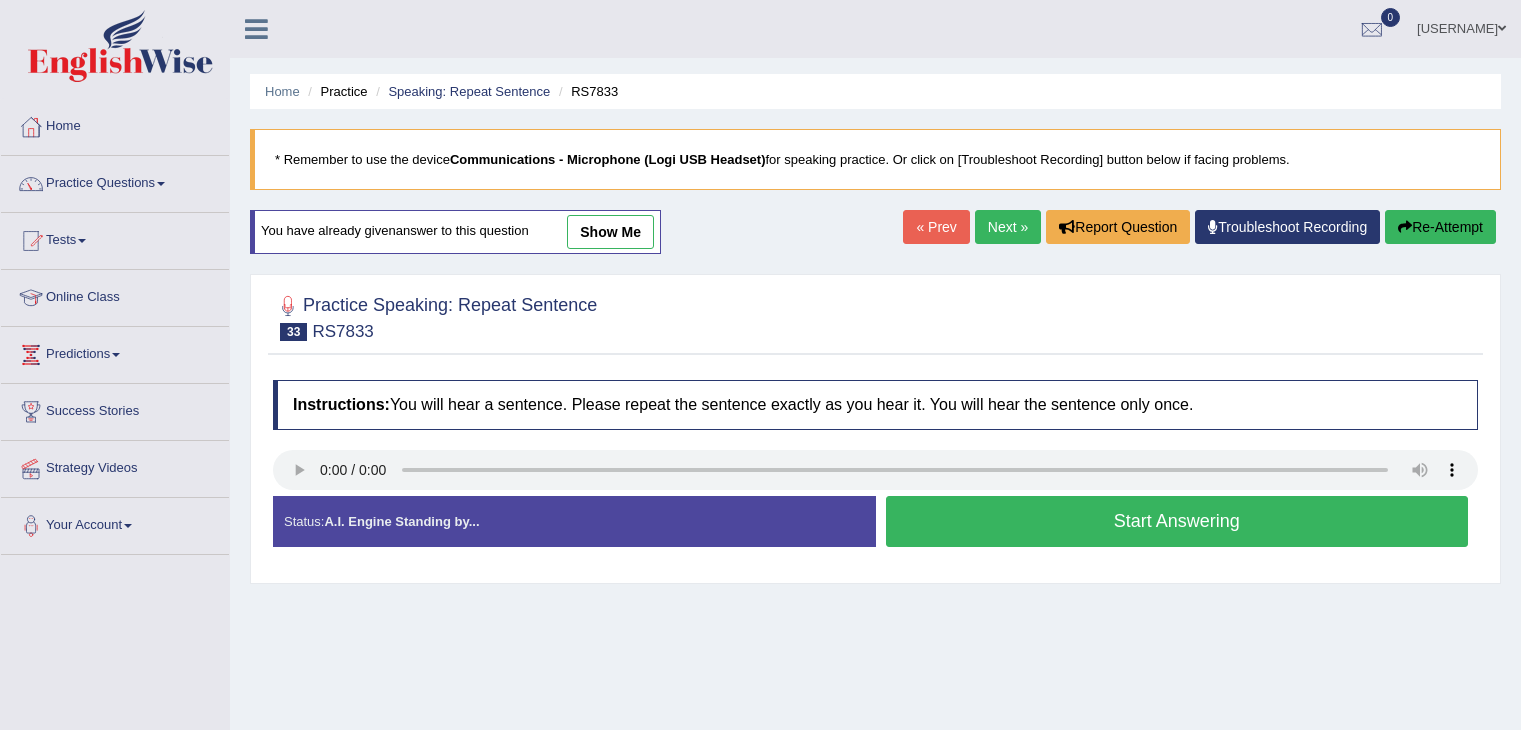 scroll, scrollTop: 0, scrollLeft: 0, axis: both 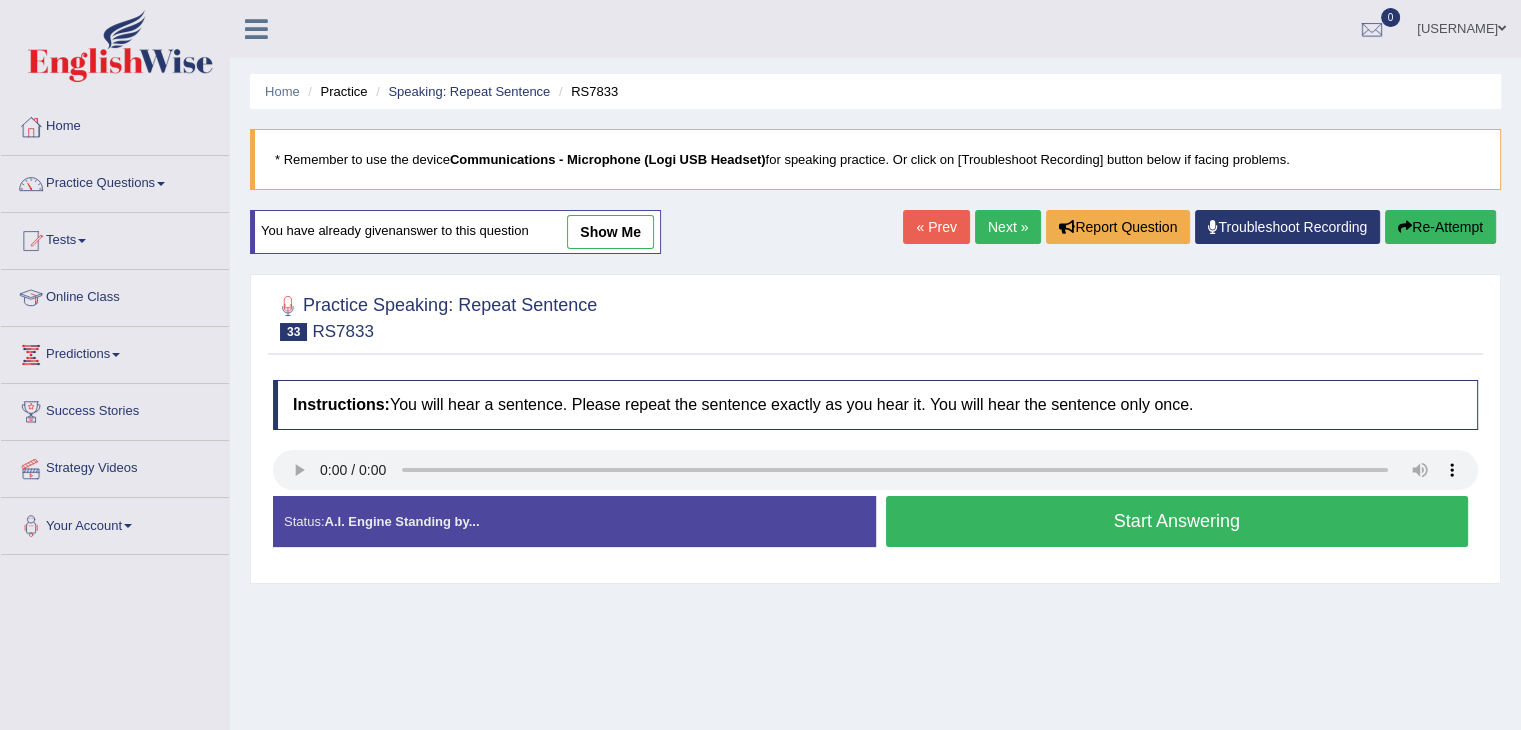 click on "Start Answering" at bounding box center (1177, 521) 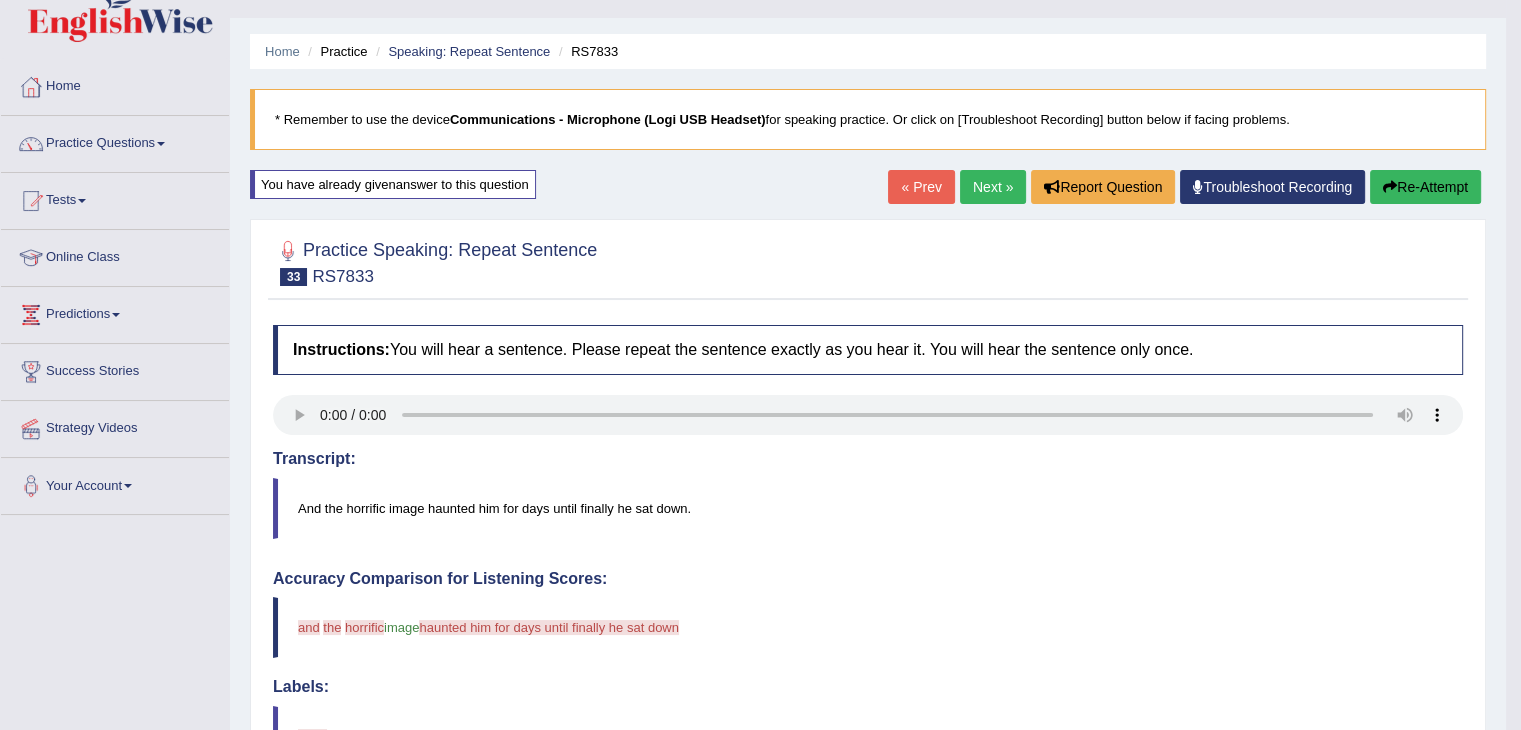 scroll, scrollTop: 0, scrollLeft: 0, axis: both 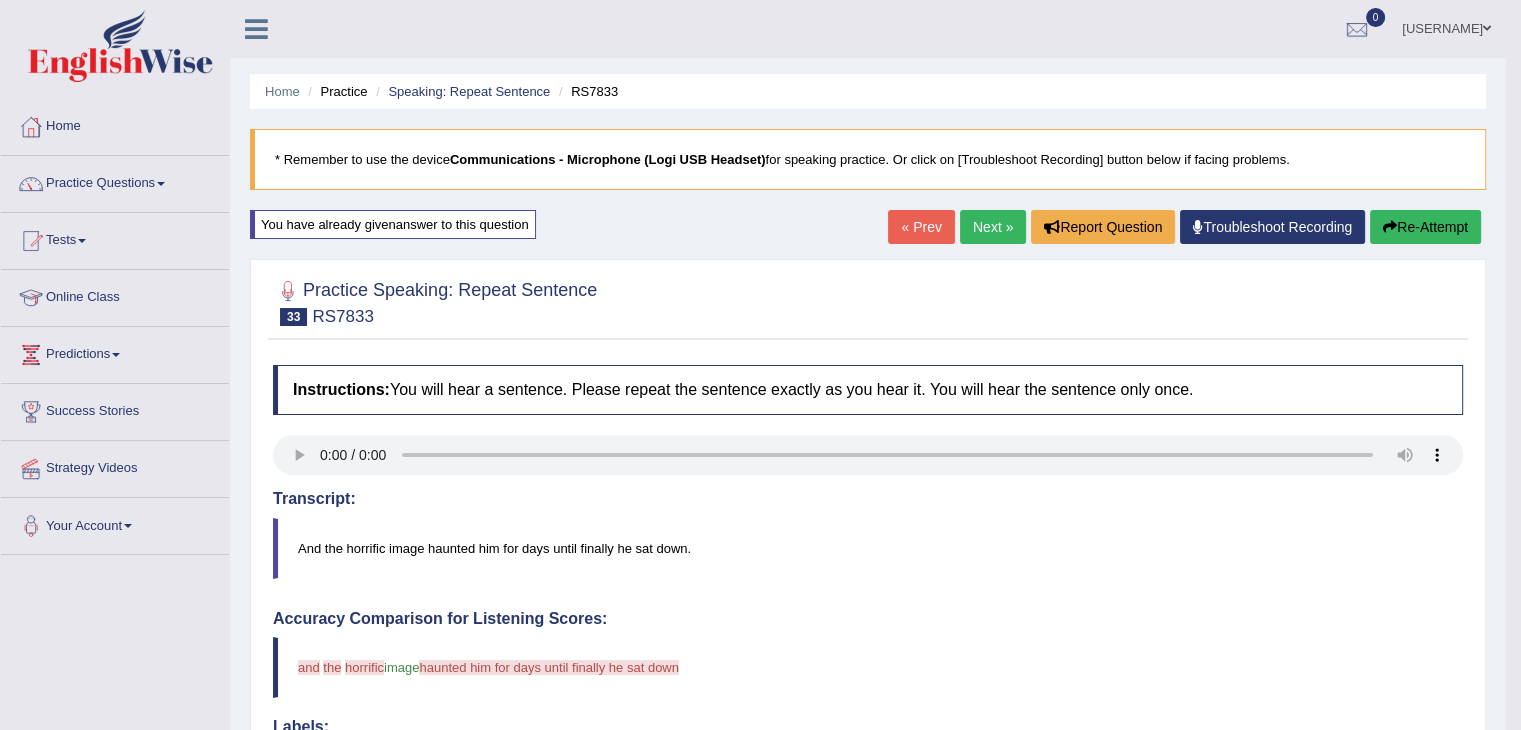 click on "Re-Attempt" at bounding box center [1425, 227] 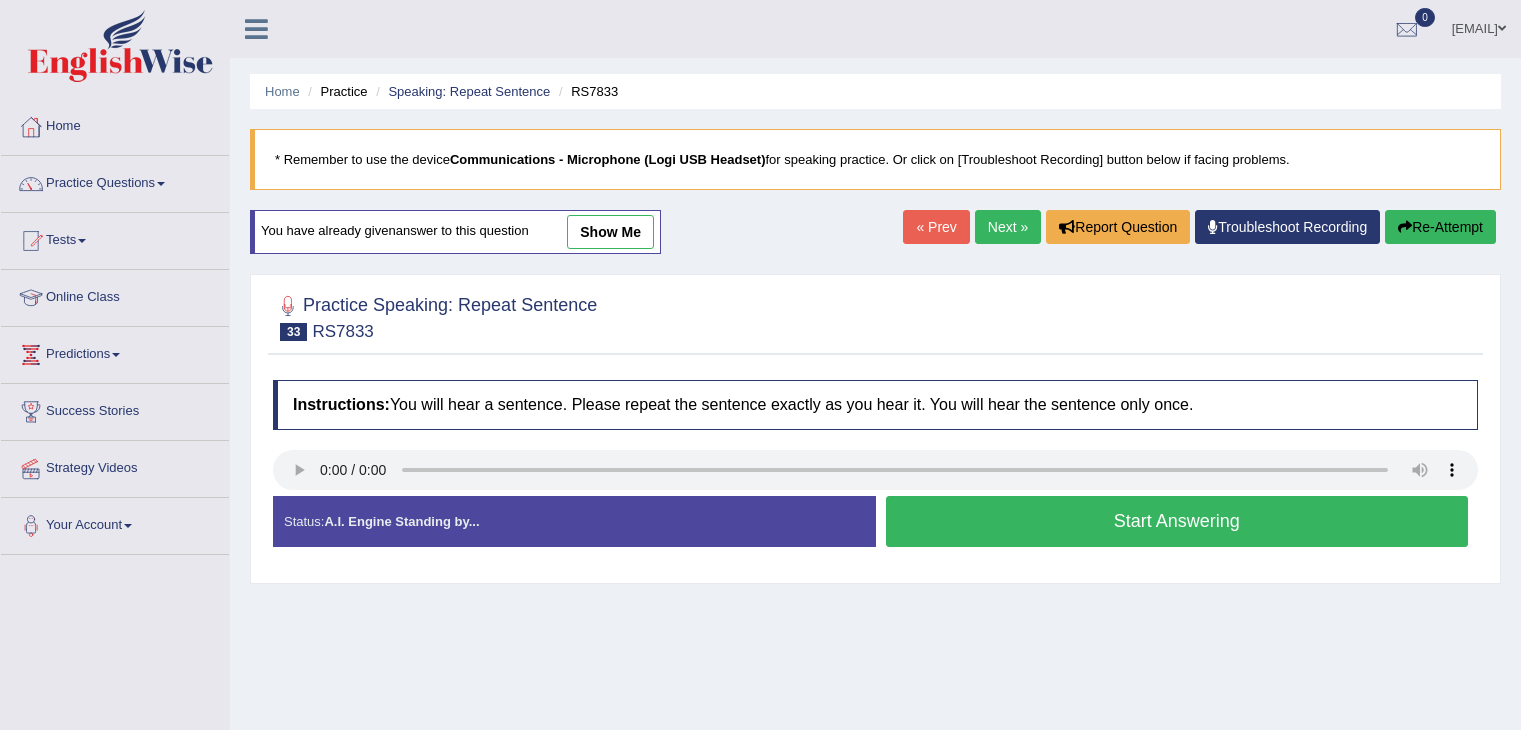 scroll, scrollTop: 0, scrollLeft: 0, axis: both 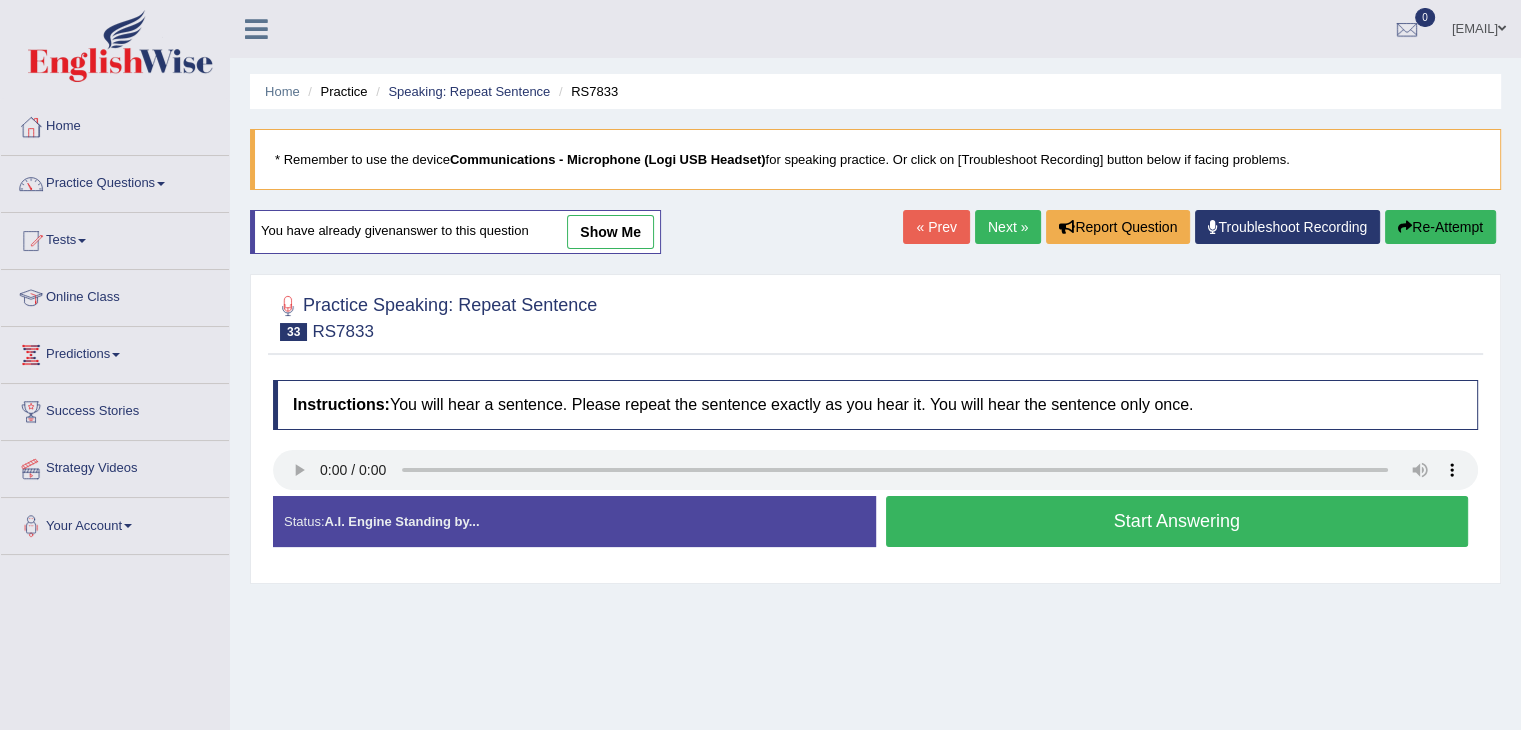 click on "Start Answering" at bounding box center [1177, 521] 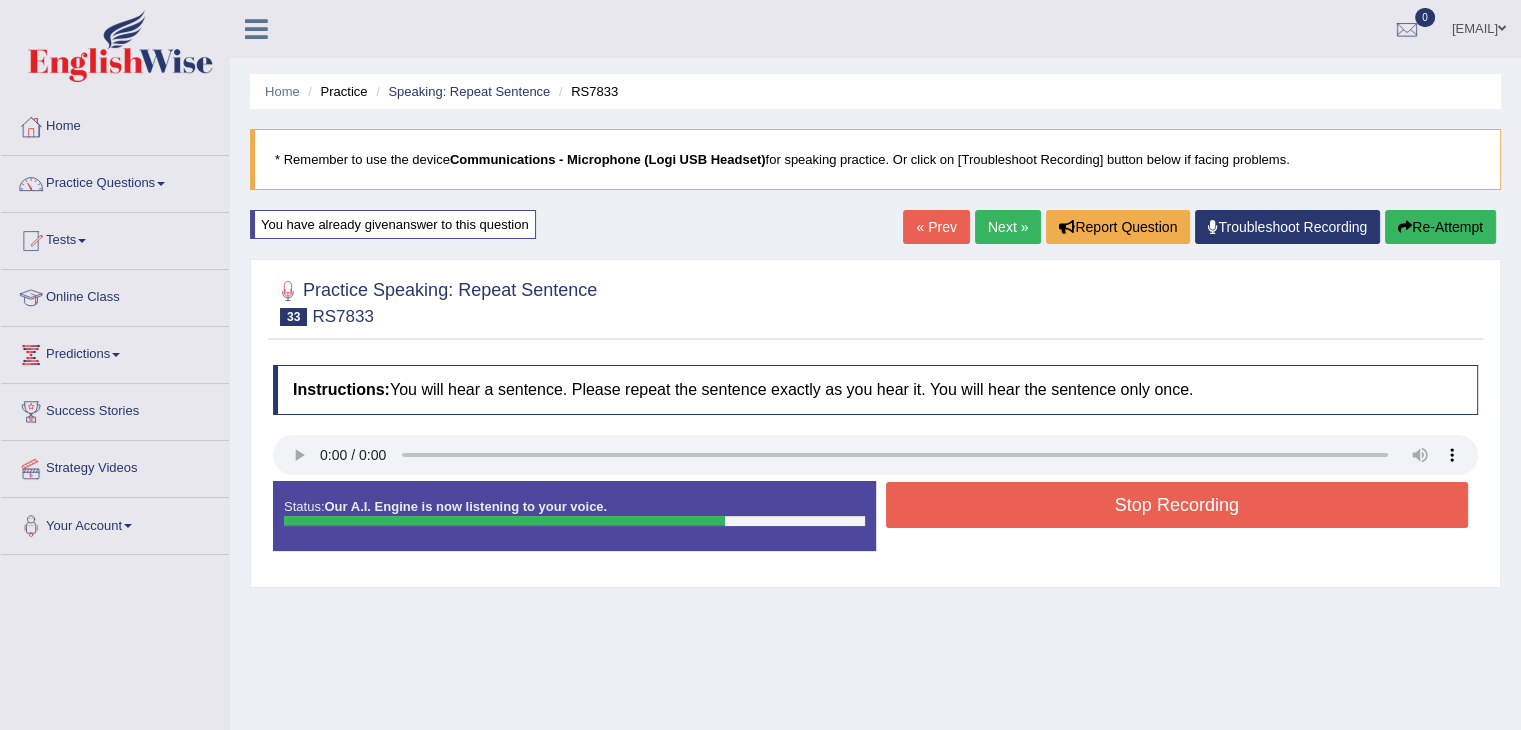 click on "Stop Recording" at bounding box center [1177, 505] 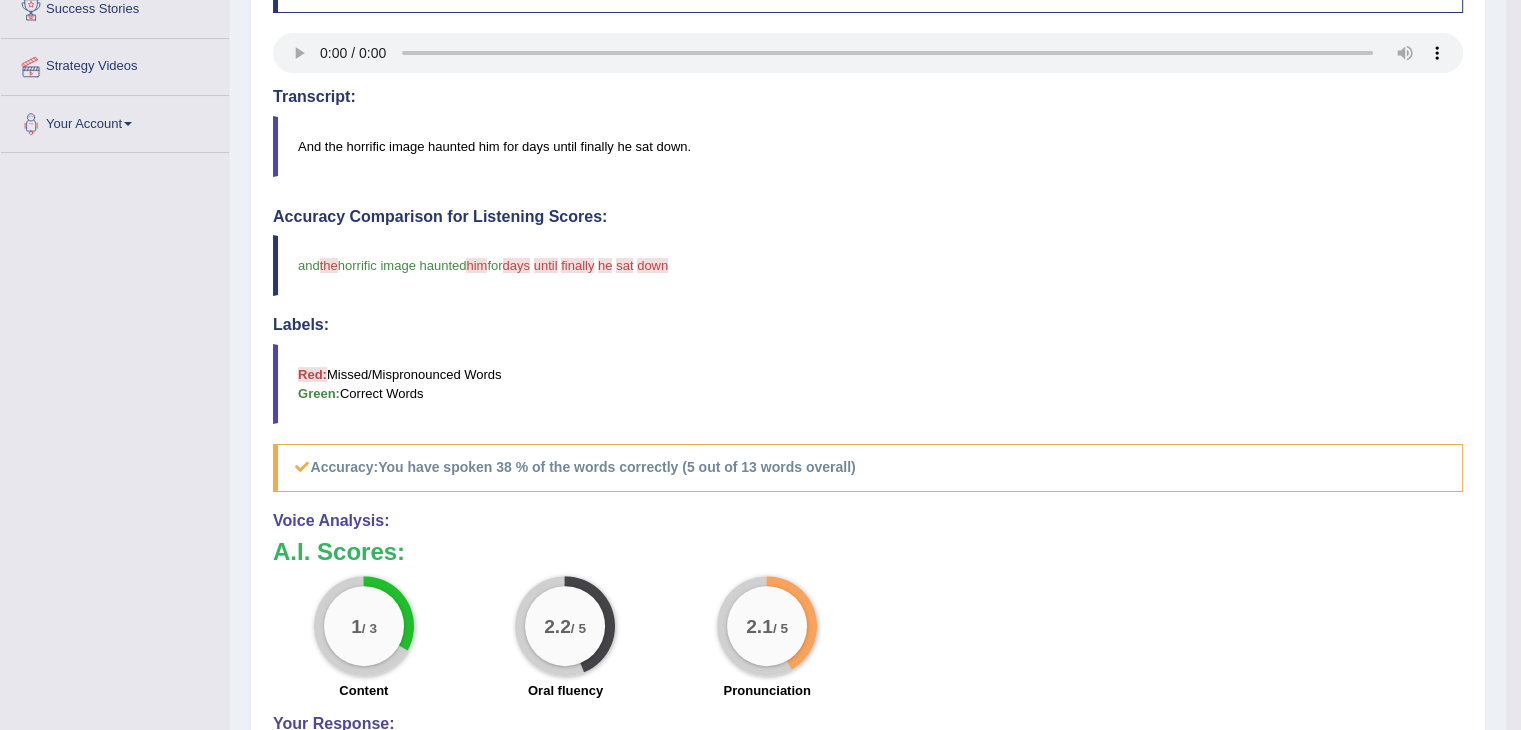 scroll, scrollTop: 0, scrollLeft: 0, axis: both 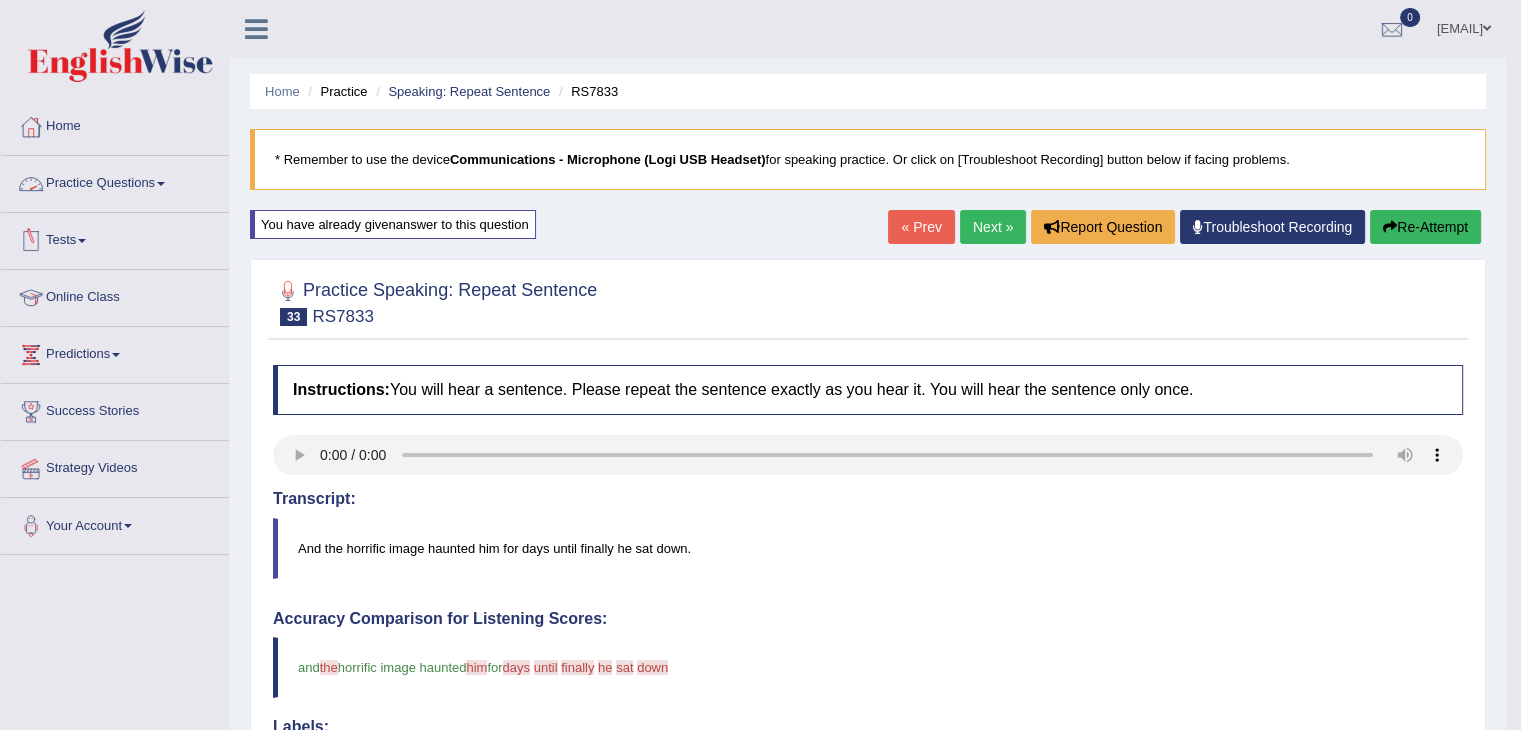 click on "Practice Questions" at bounding box center (115, 181) 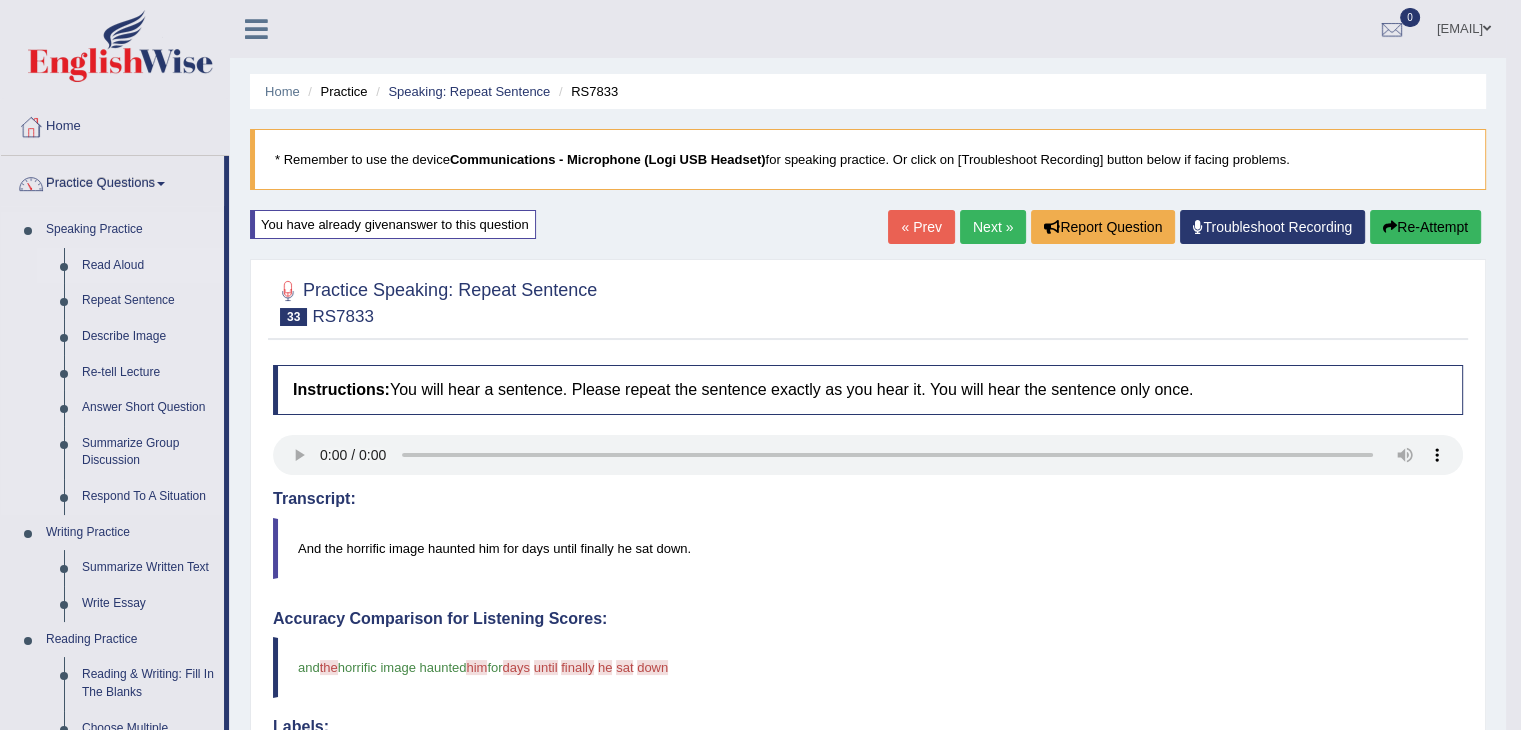 click on "Read Aloud" at bounding box center [148, 266] 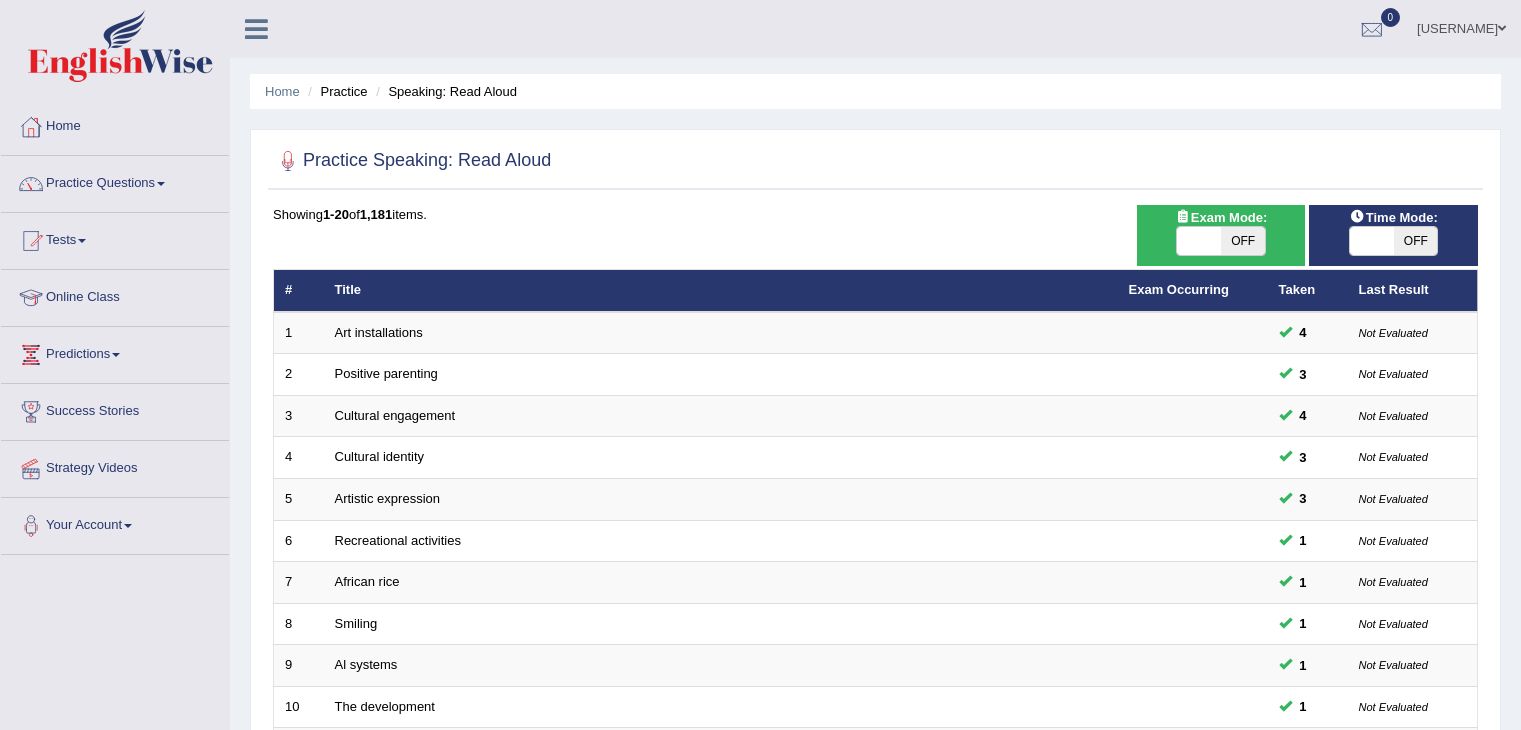 scroll, scrollTop: 588, scrollLeft: 0, axis: vertical 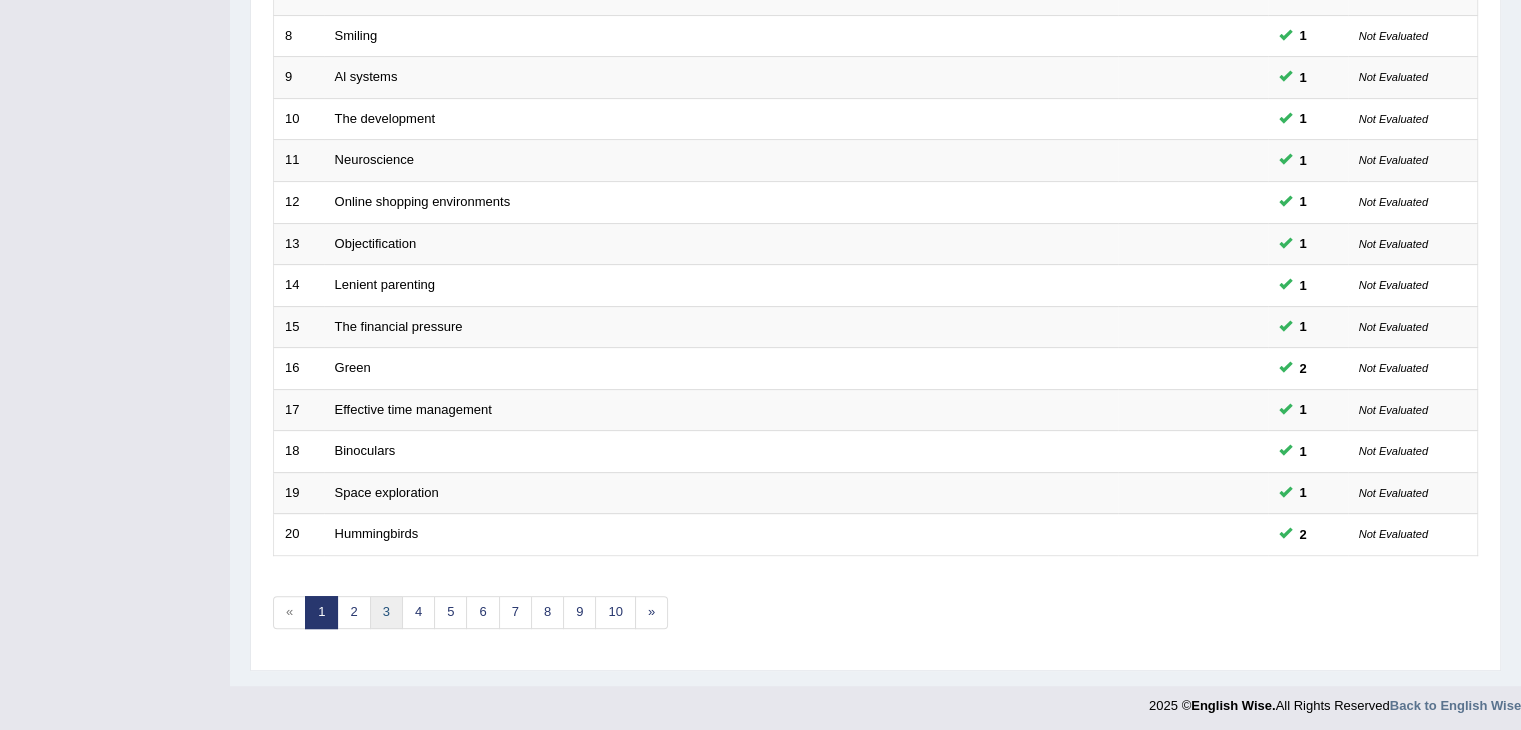 click on "3" at bounding box center (386, 612) 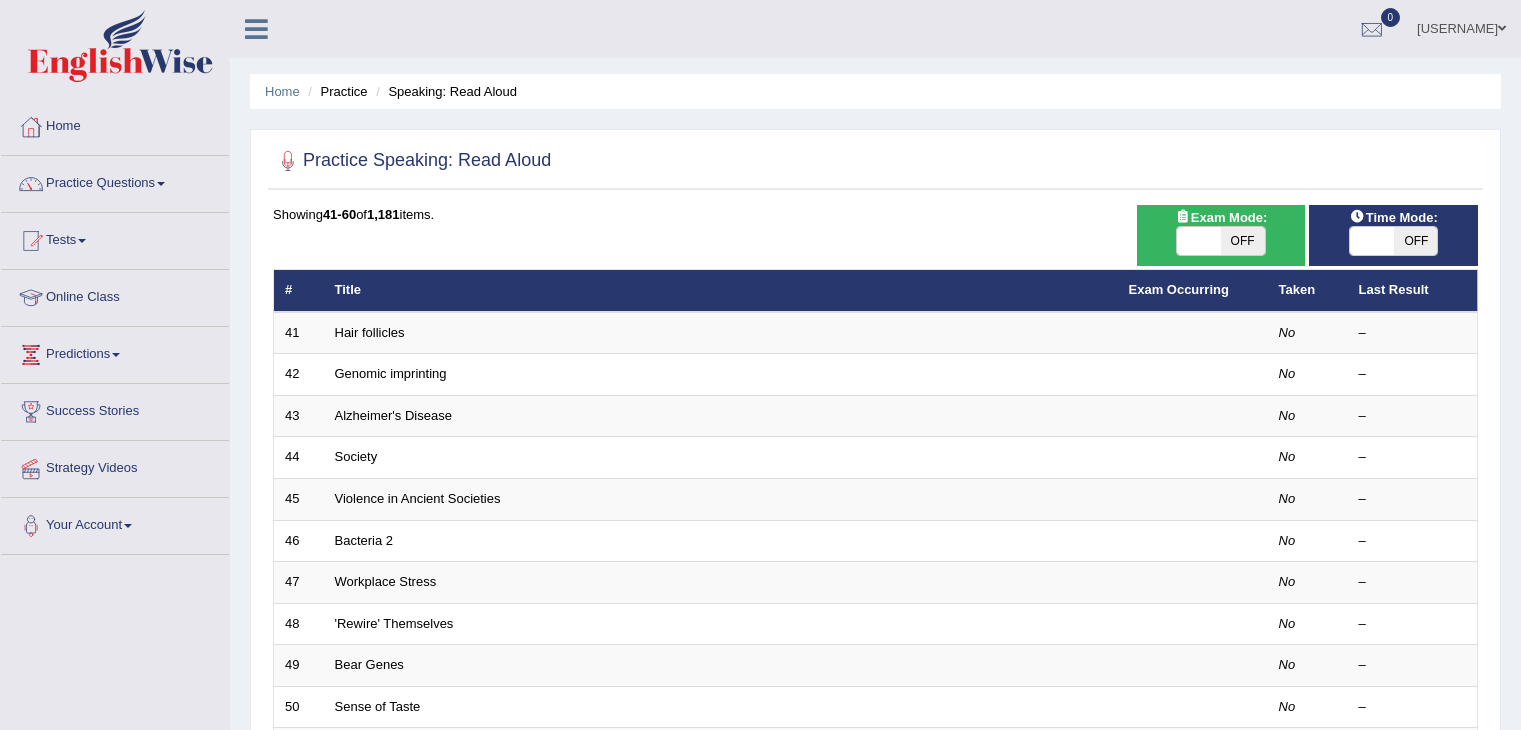 scroll, scrollTop: 0, scrollLeft: 0, axis: both 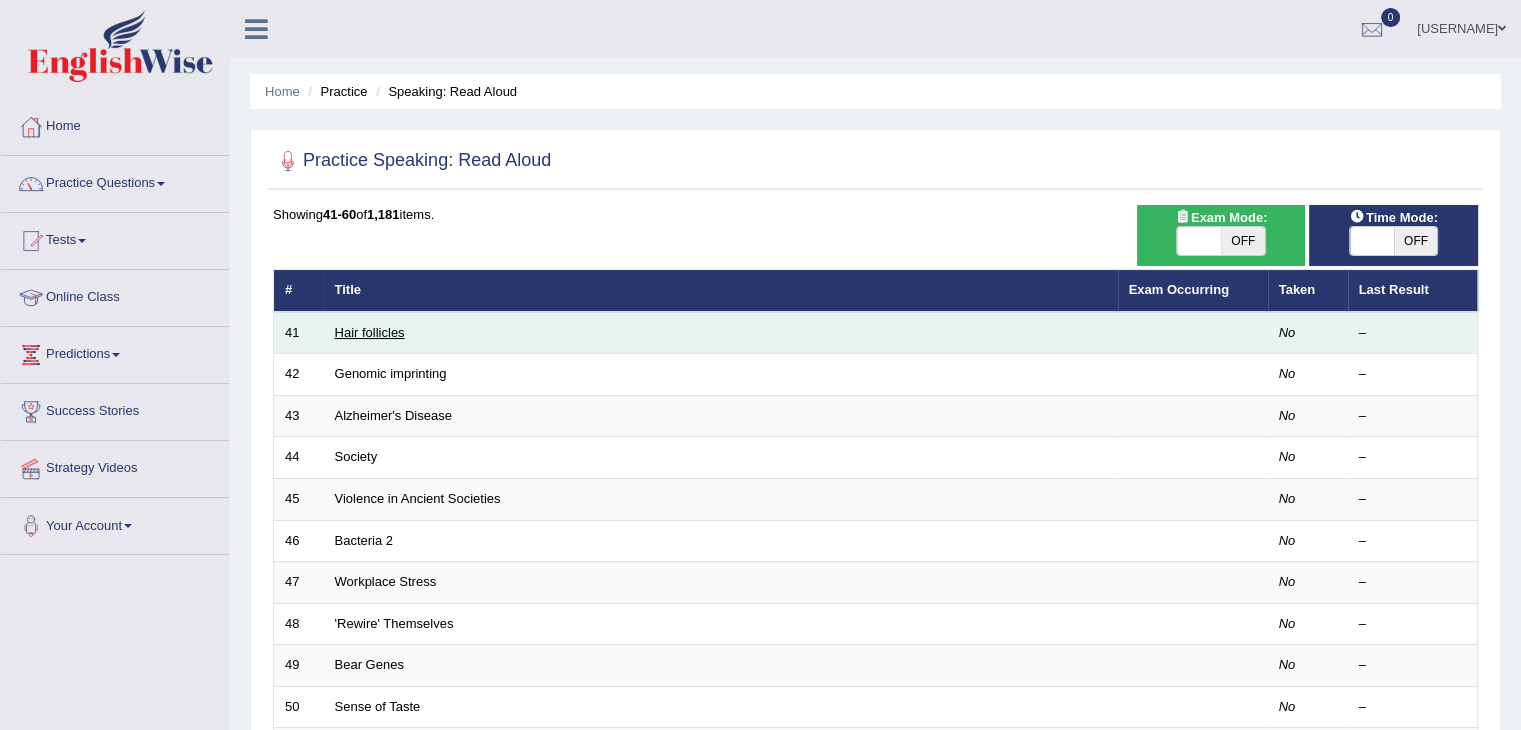 click on "Hair follicles" at bounding box center [370, 332] 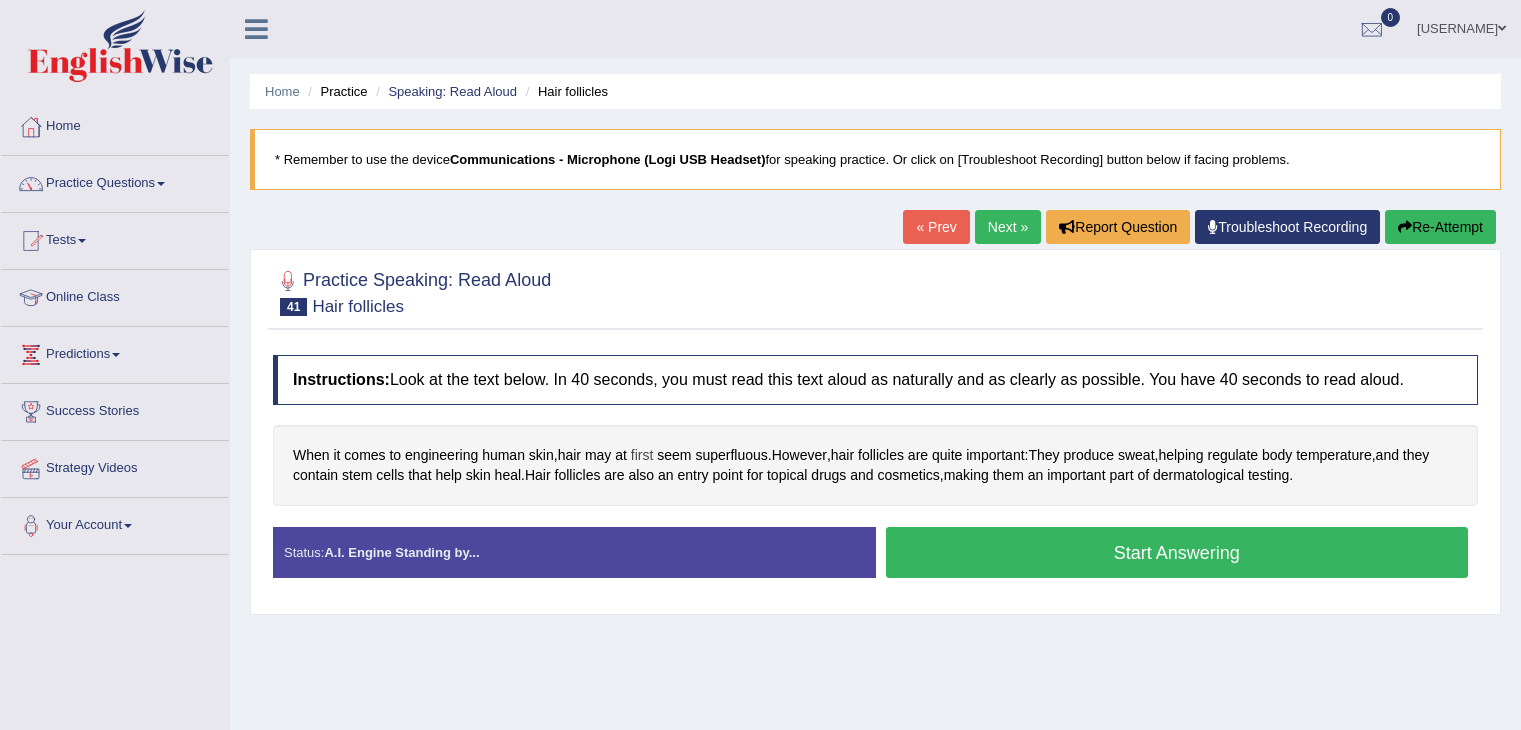 scroll, scrollTop: 0, scrollLeft: 0, axis: both 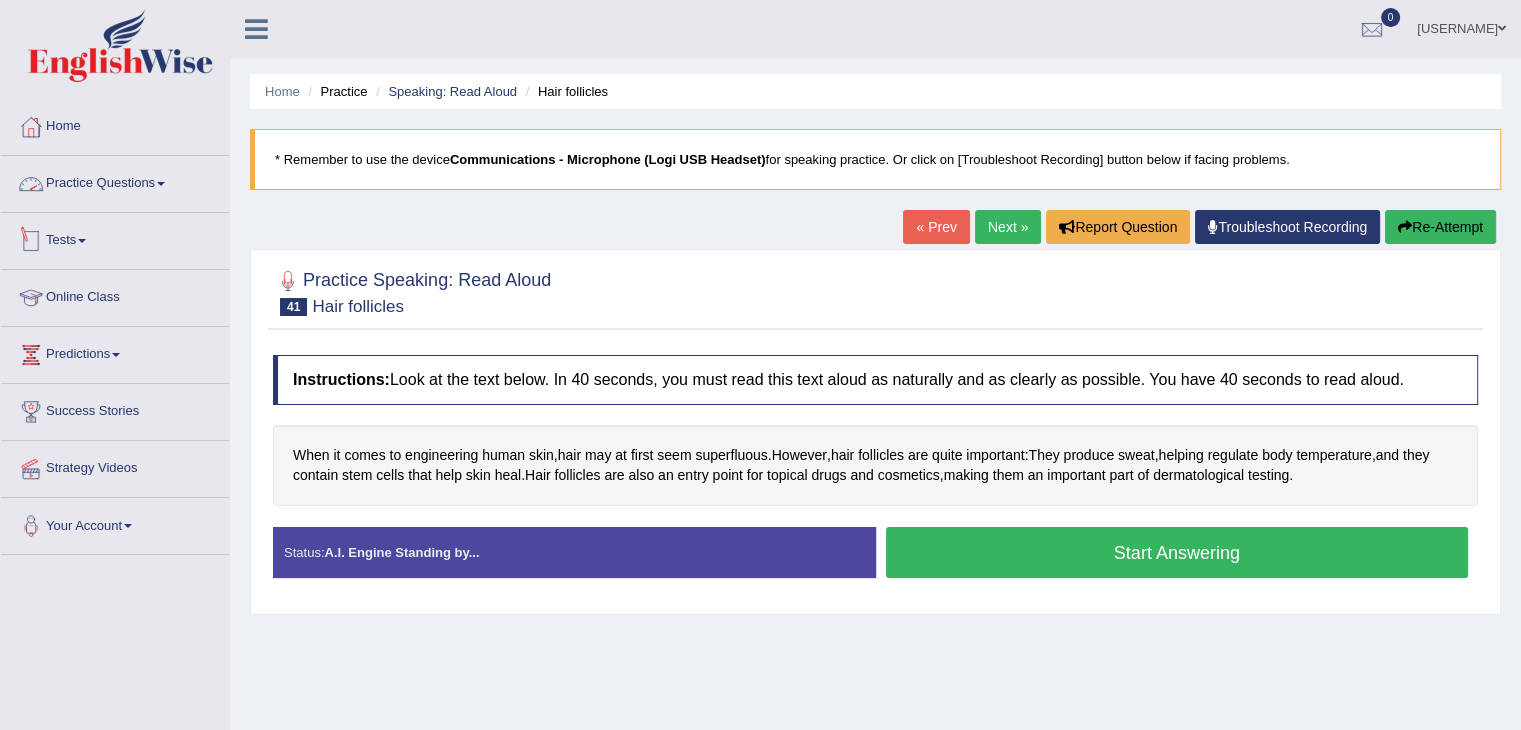 click on "Practice Questions" at bounding box center [115, 181] 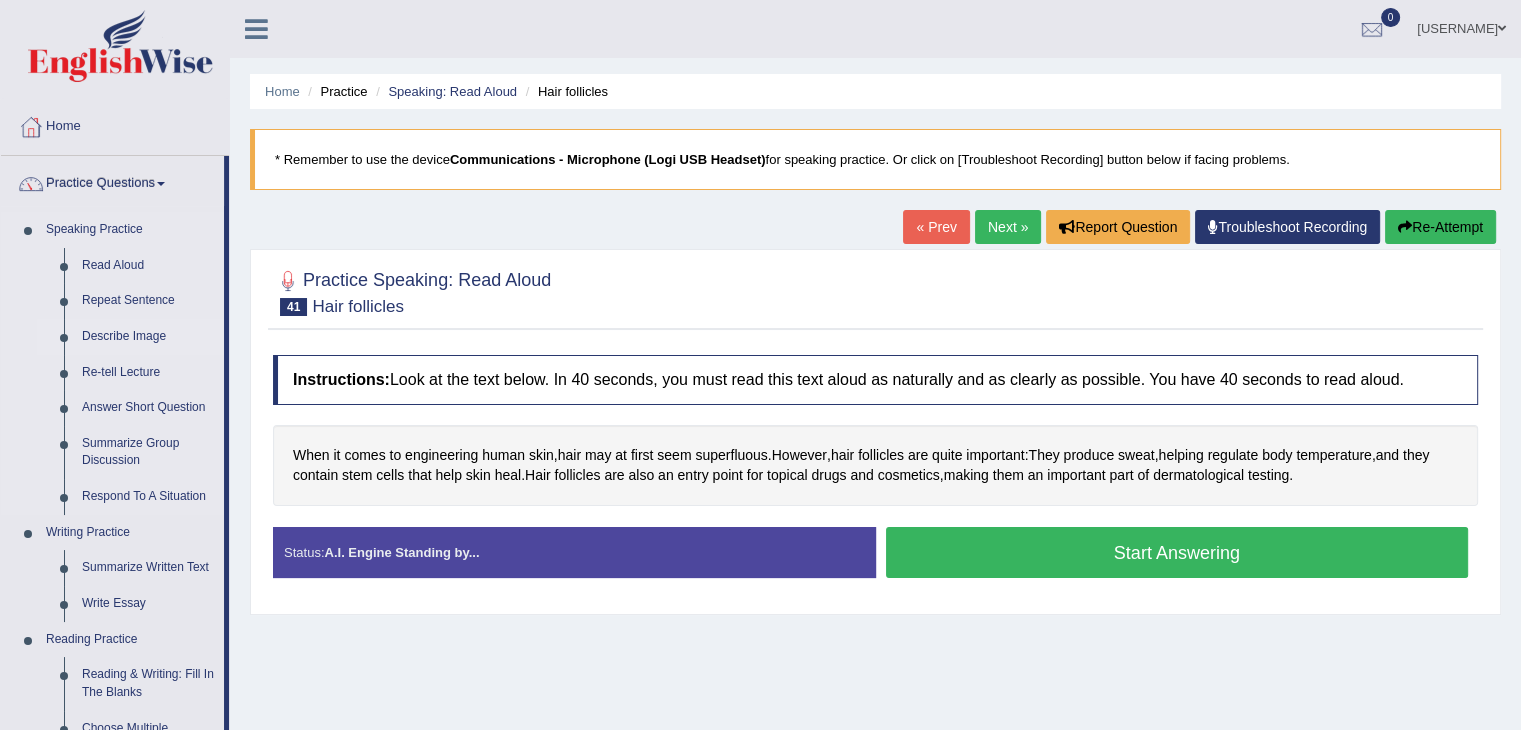 click on "Describe Image" at bounding box center [148, 337] 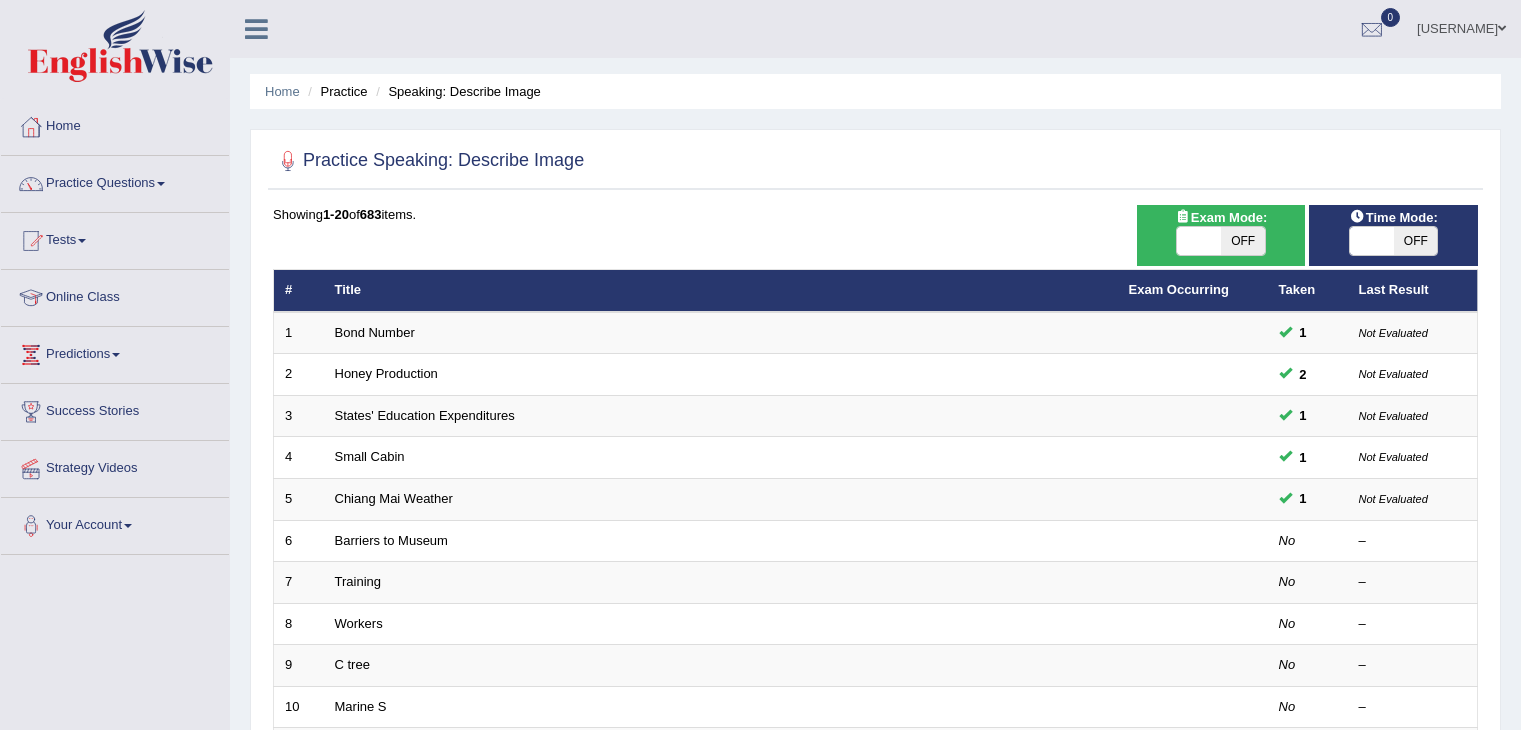 scroll, scrollTop: 0, scrollLeft: 0, axis: both 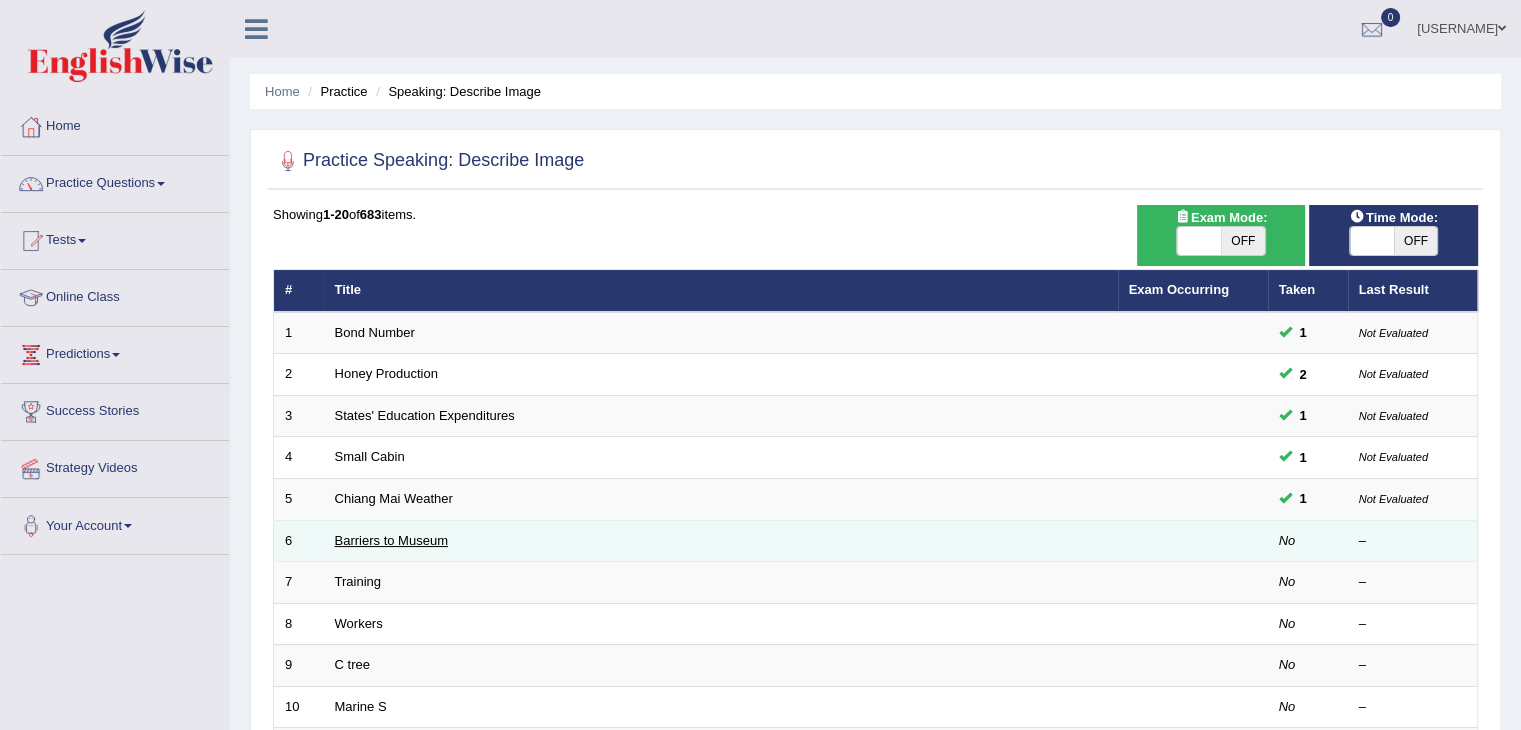 click on "Barriers to Museum" at bounding box center (391, 540) 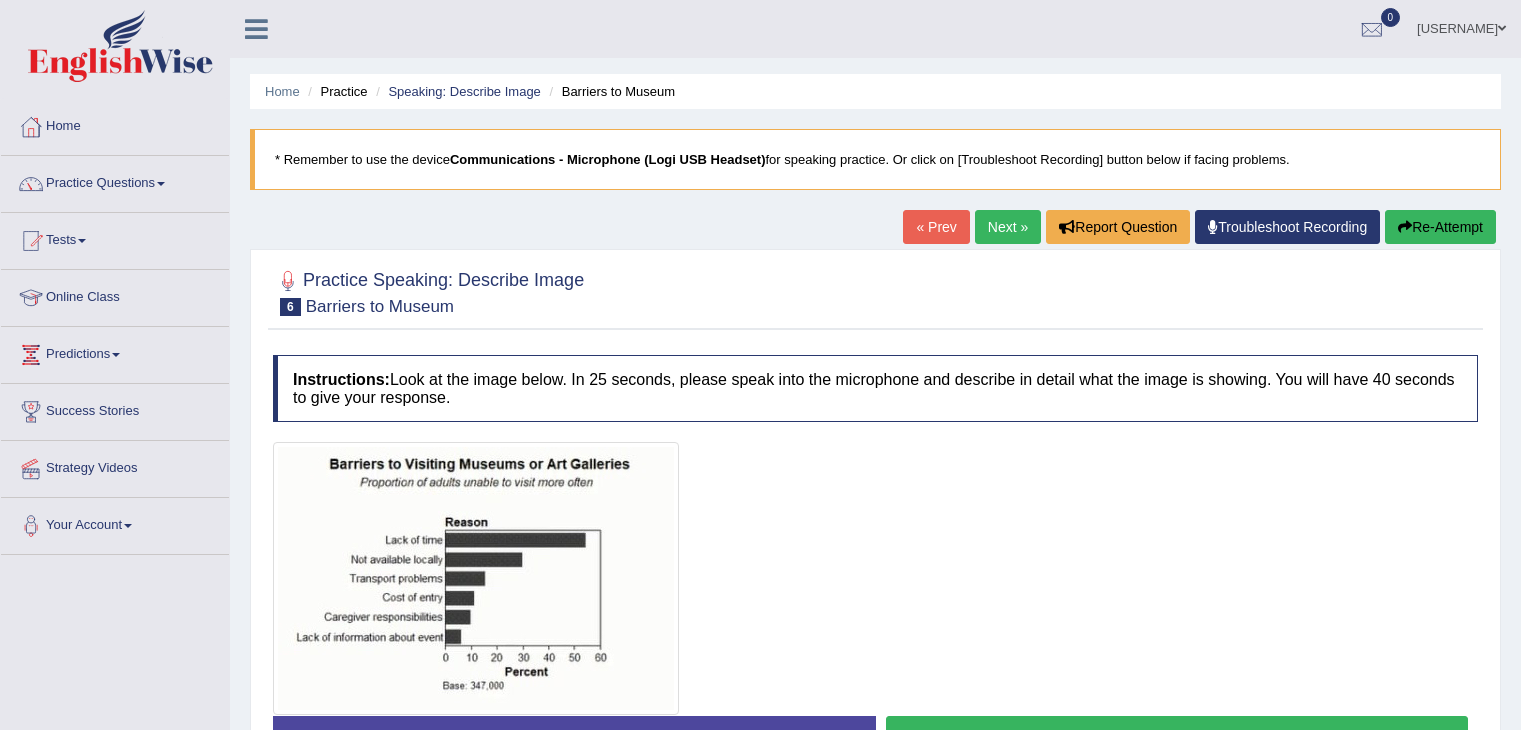 scroll, scrollTop: 0, scrollLeft: 0, axis: both 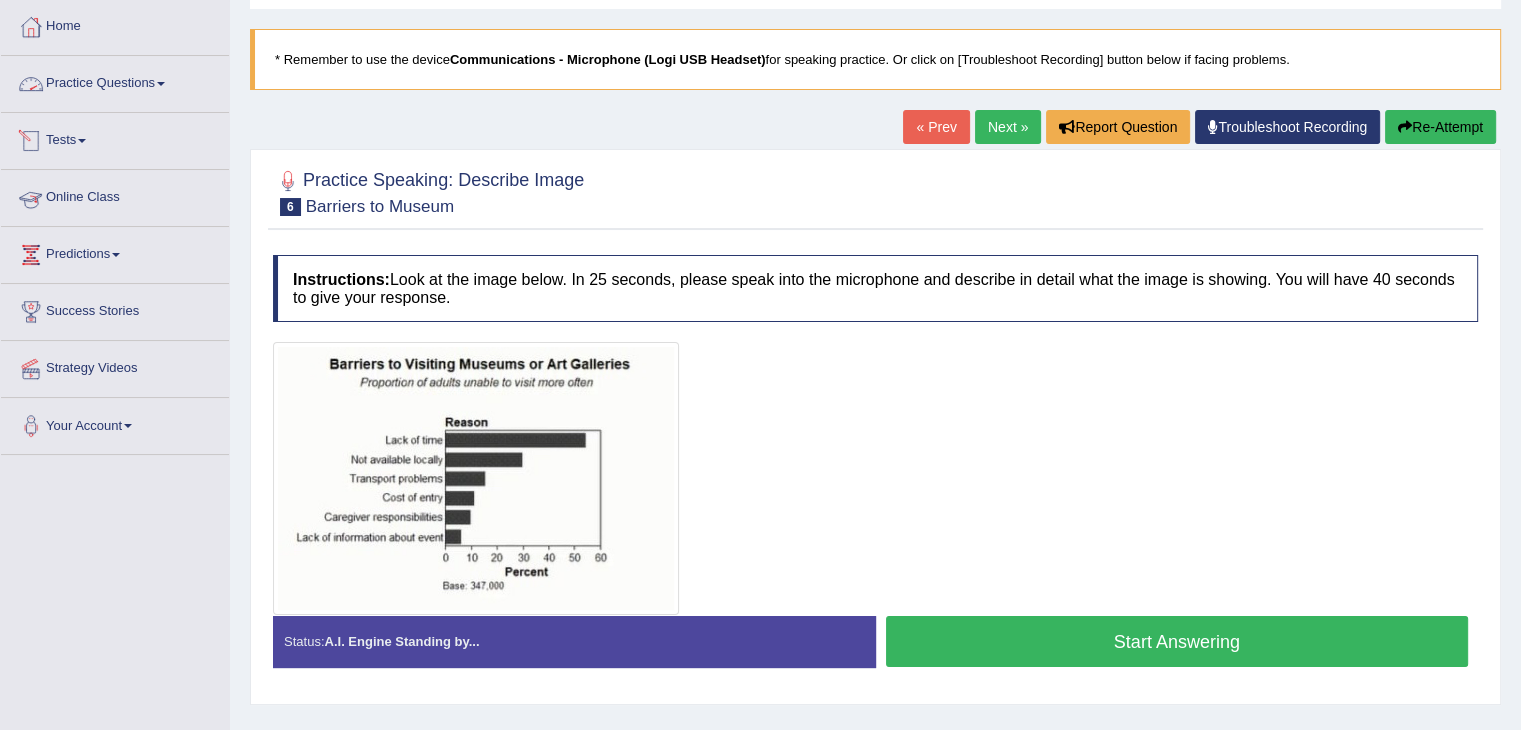 click on "Practice Questions" at bounding box center [115, 81] 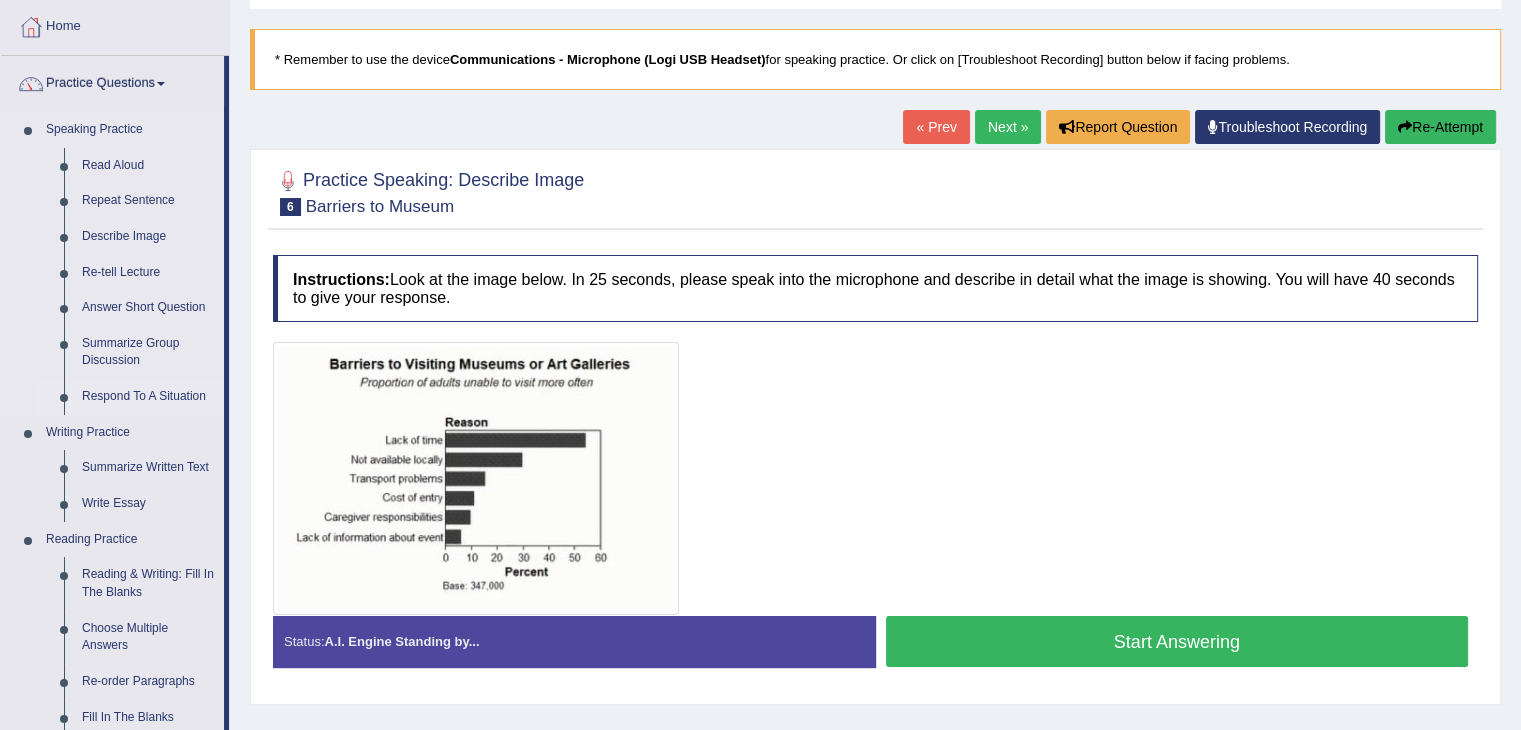 click on "Respond To A Situation" at bounding box center (148, 397) 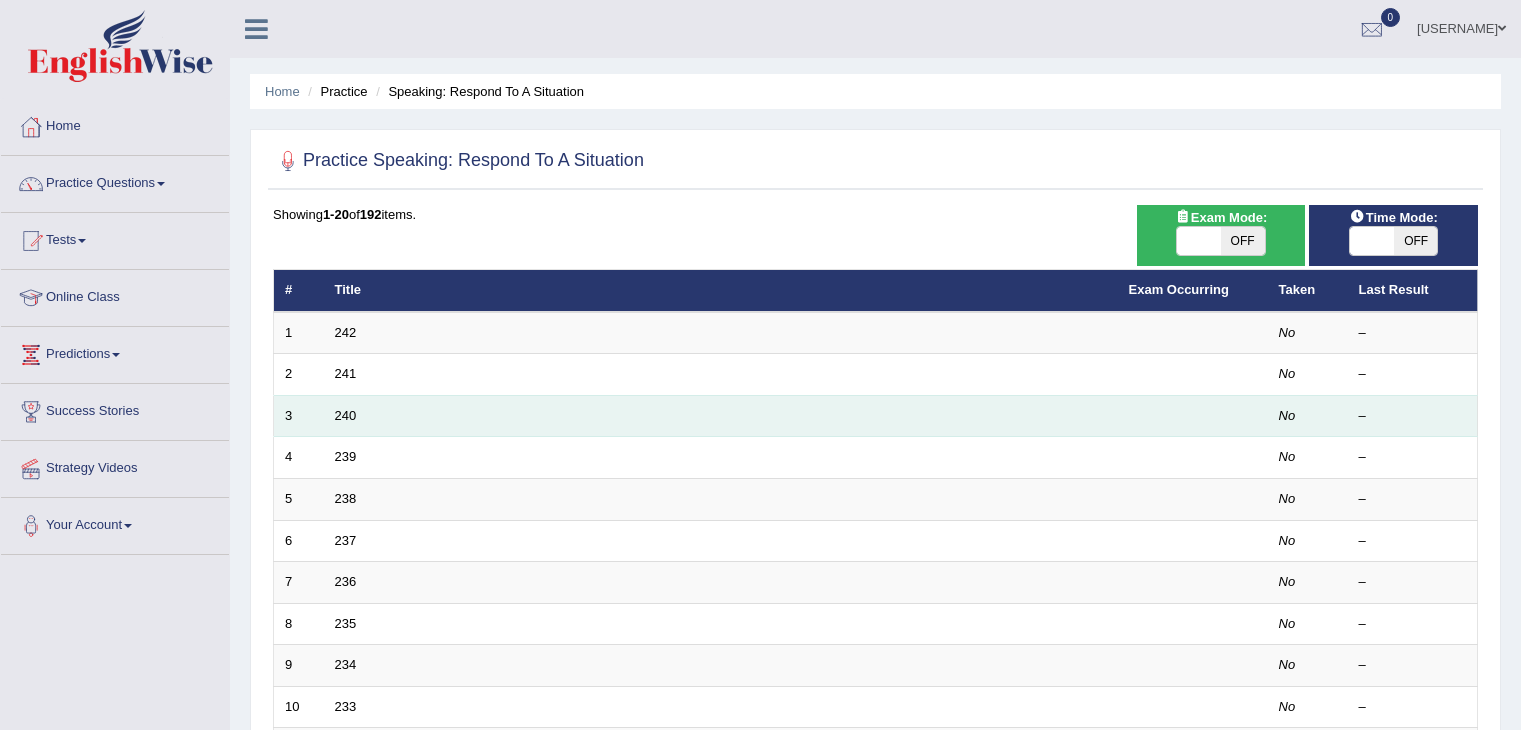 scroll, scrollTop: 0, scrollLeft: 0, axis: both 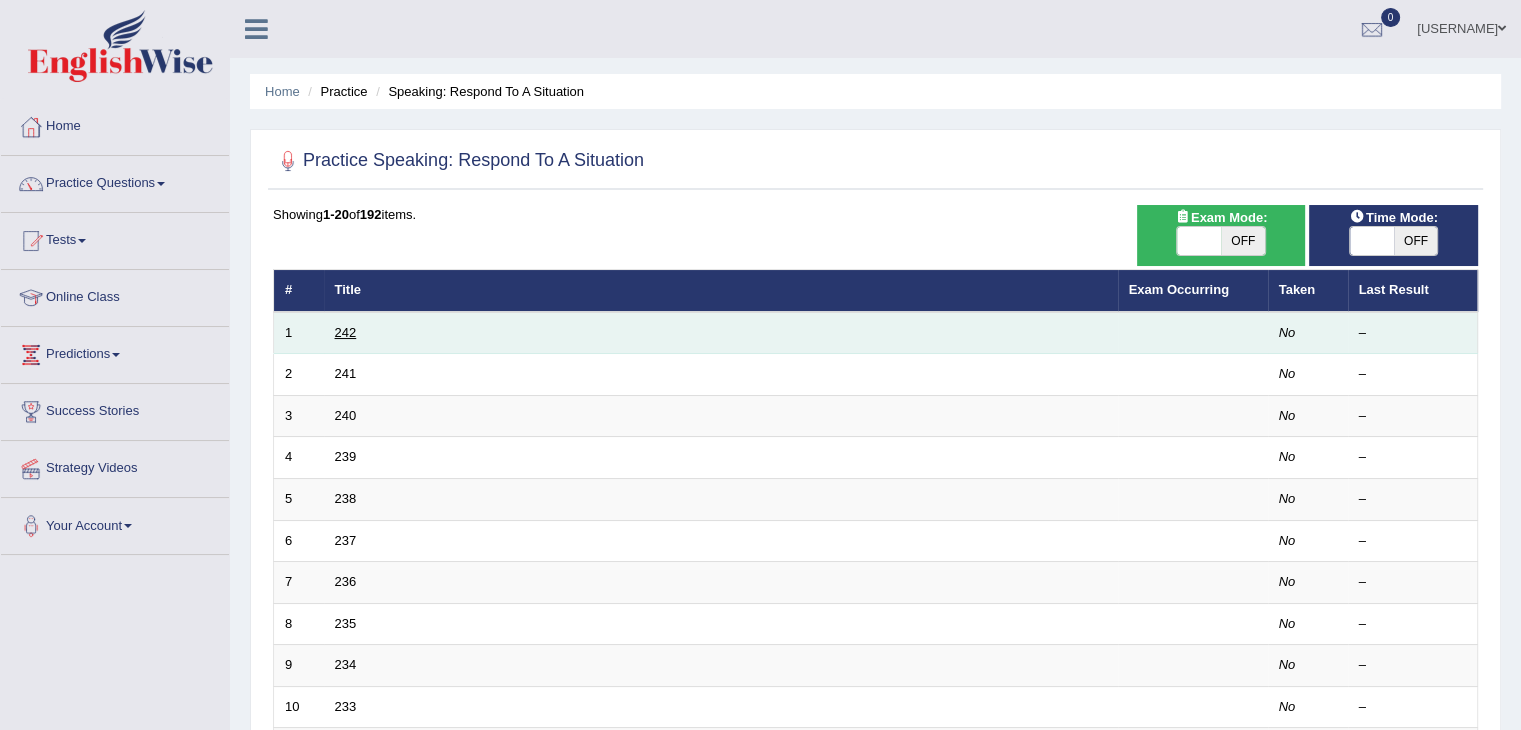 click on "242" at bounding box center (346, 332) 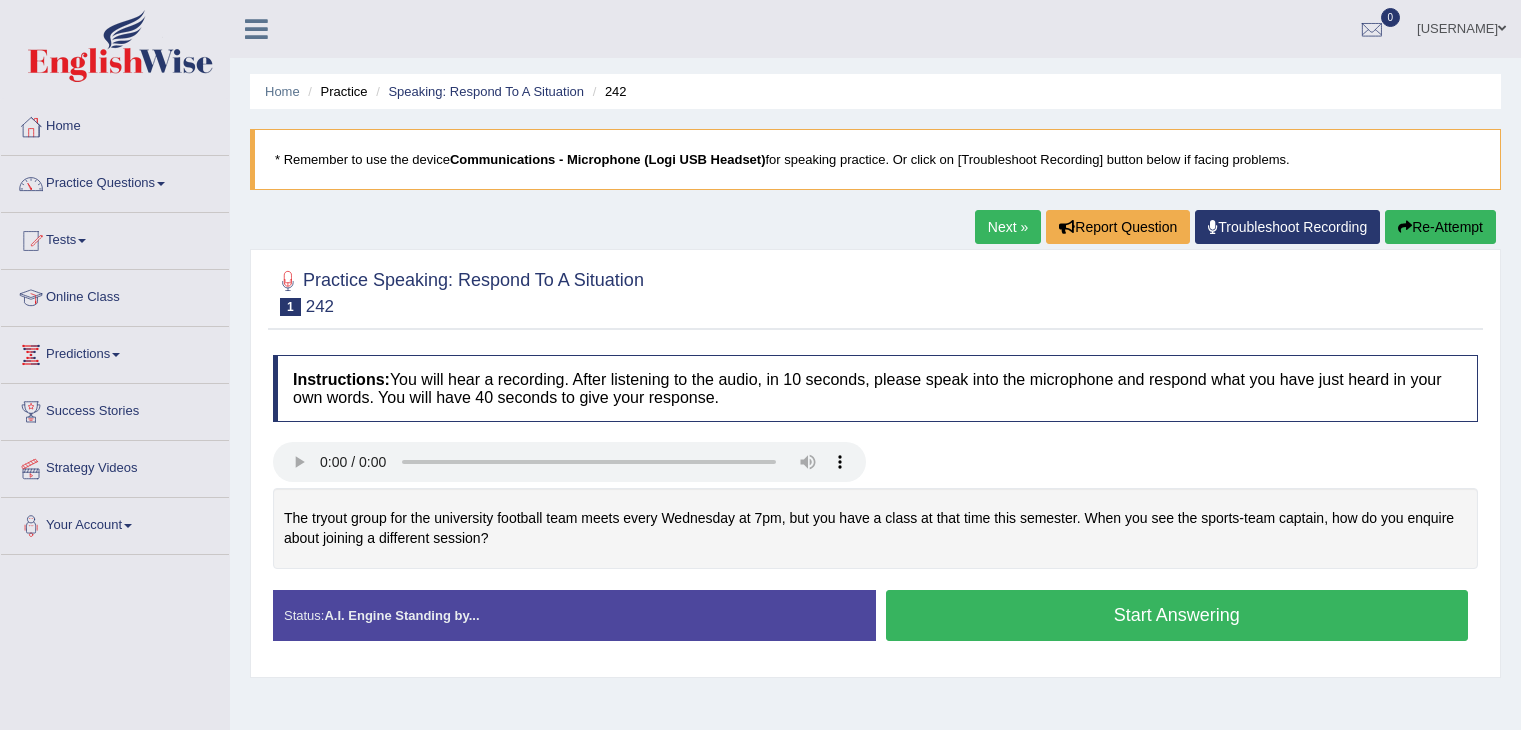 scroll, scrollTop: 0, scrollLeft: 0, axis: both 